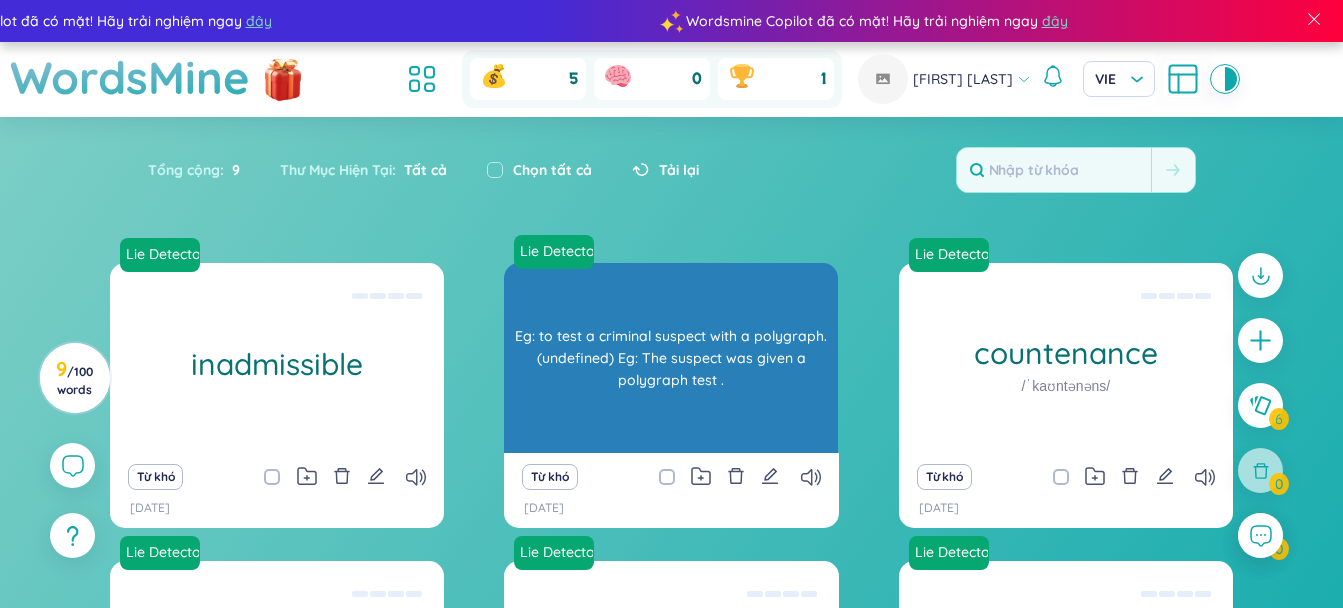 scroll, scrollTop: 0, scrollLeft: 0, axis: both 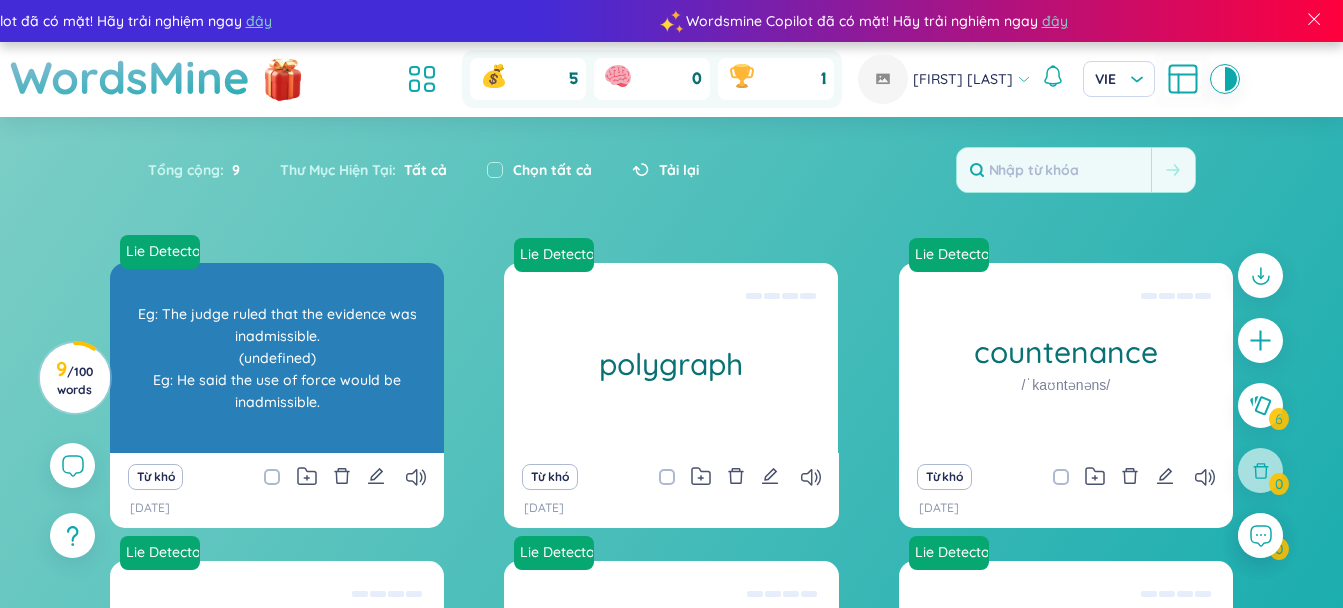 click on "Eg: The judge ruled that the evidence was inadmissible.
(undefined)
Eg: He said the use of force would be inadmissible." at bounding box center [277, 358] 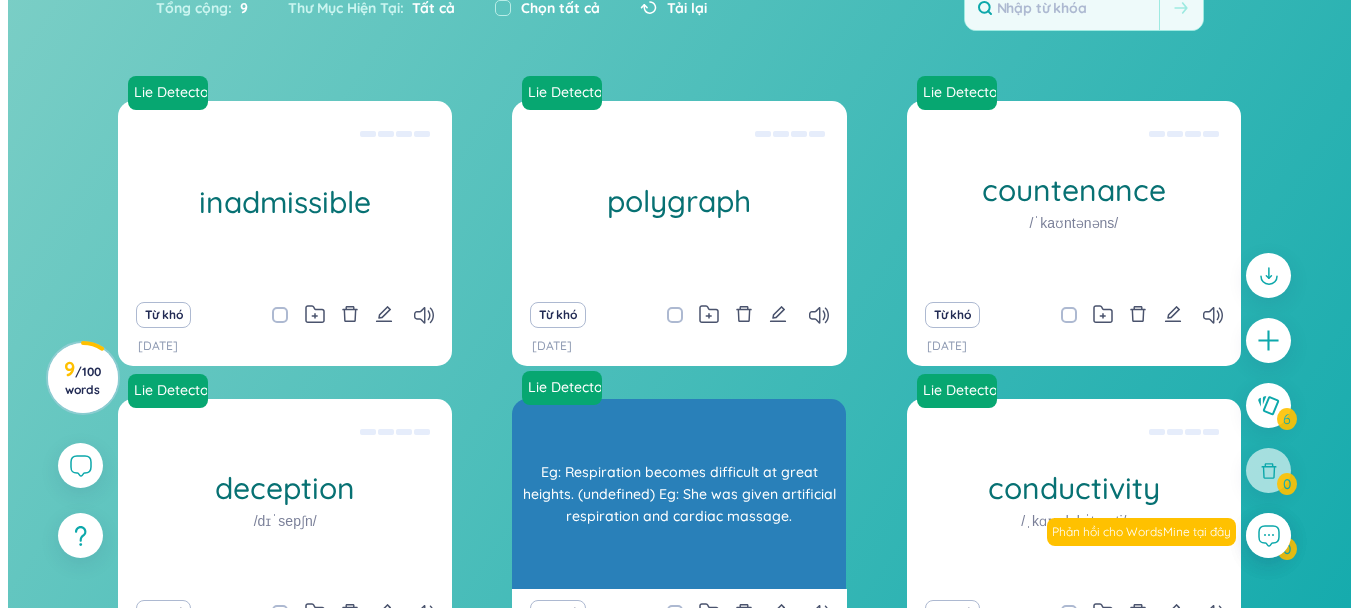scroll, scrollTop: 0, scrollLeft: 0, axis: both 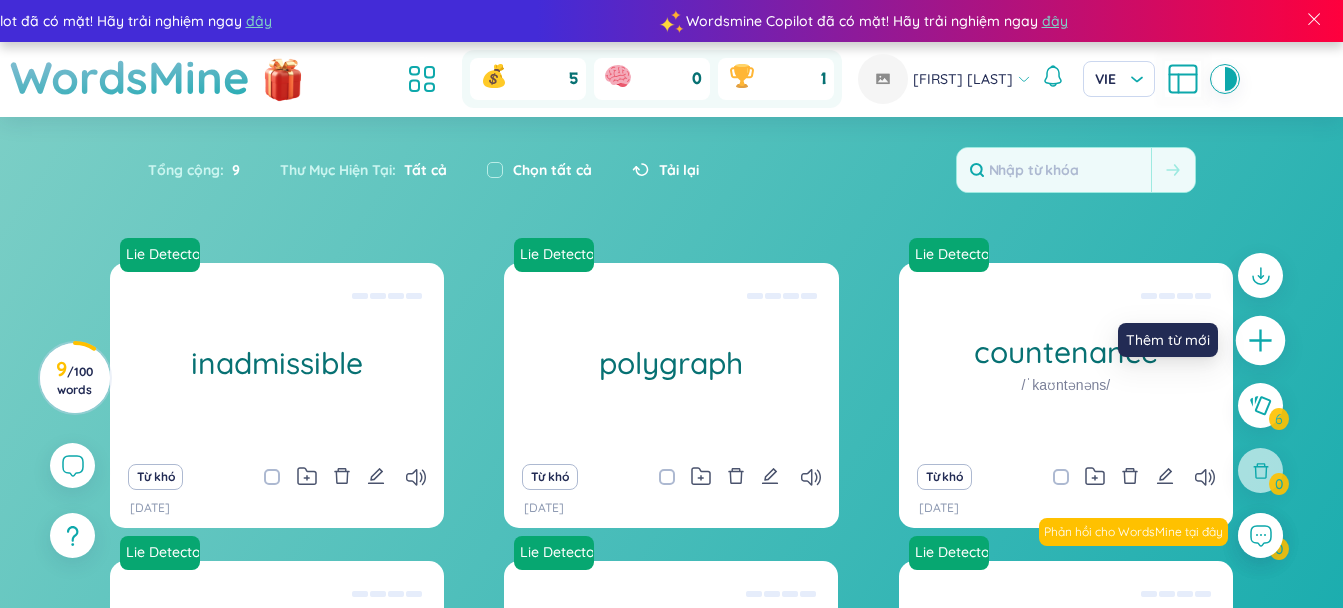 click 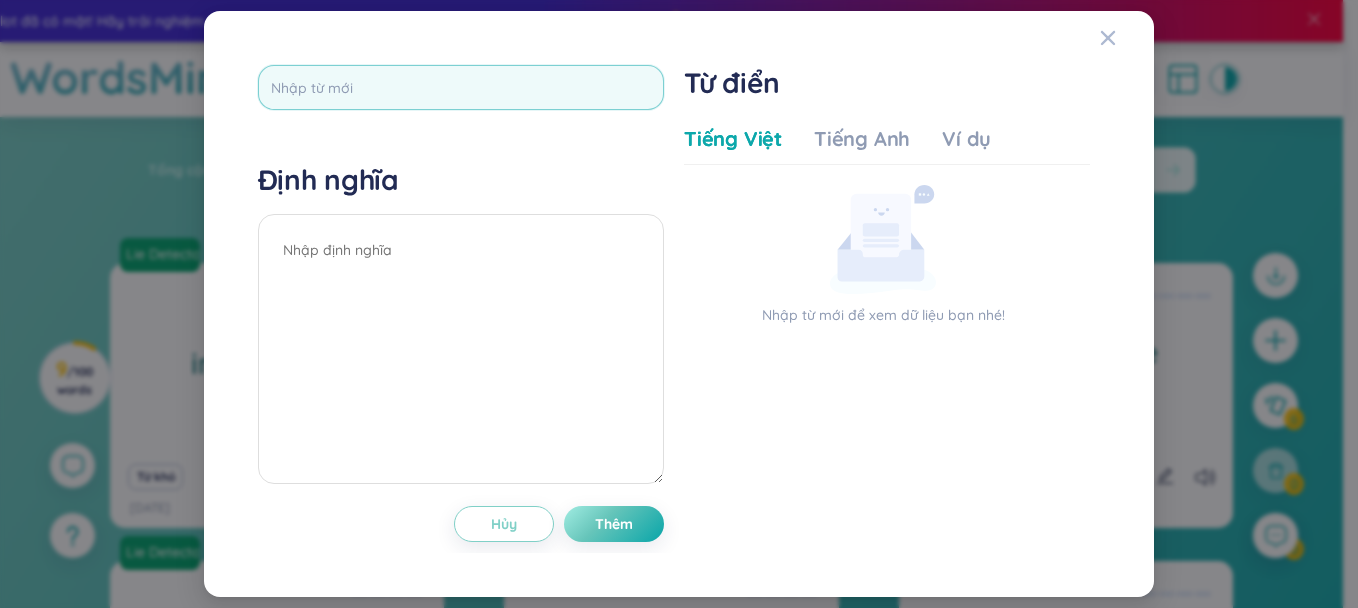 click at bounding box center (461, 87) 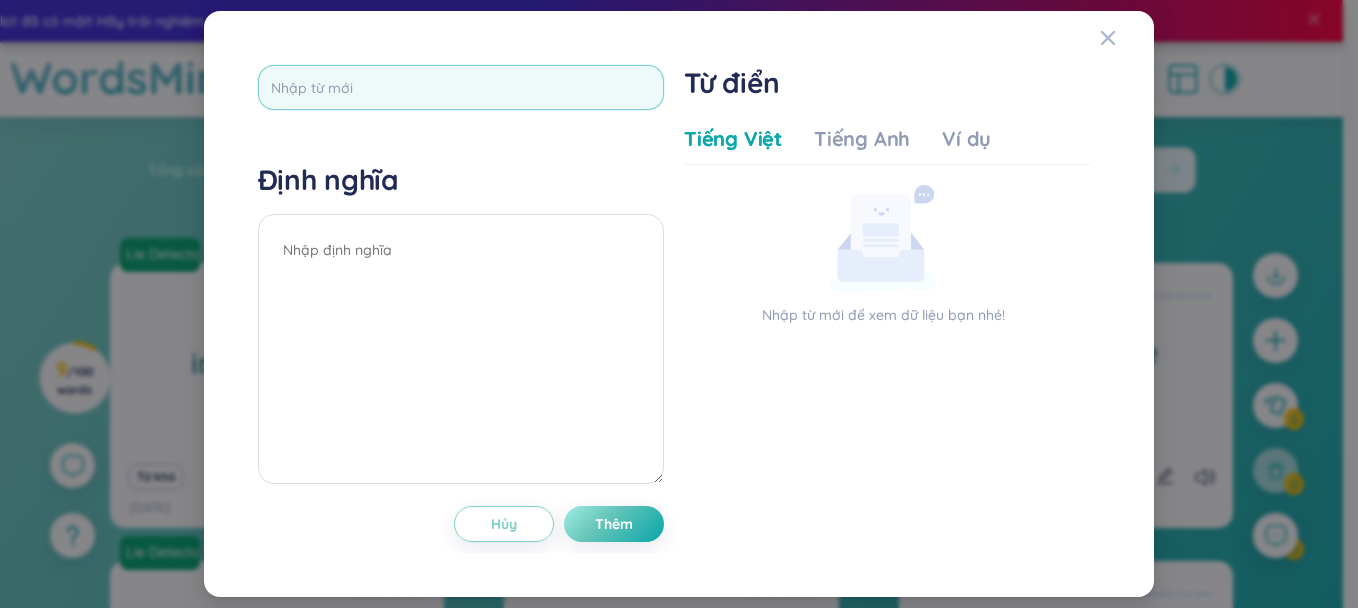 type on "a" 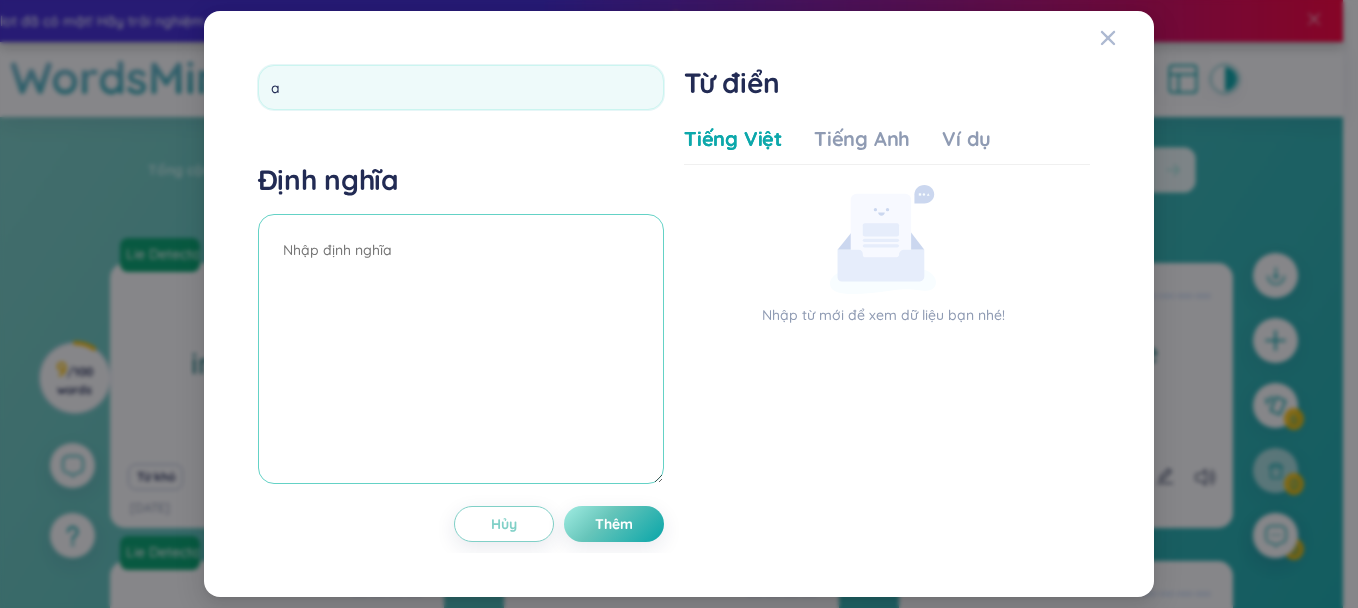 click at bounding box center (461, 349) 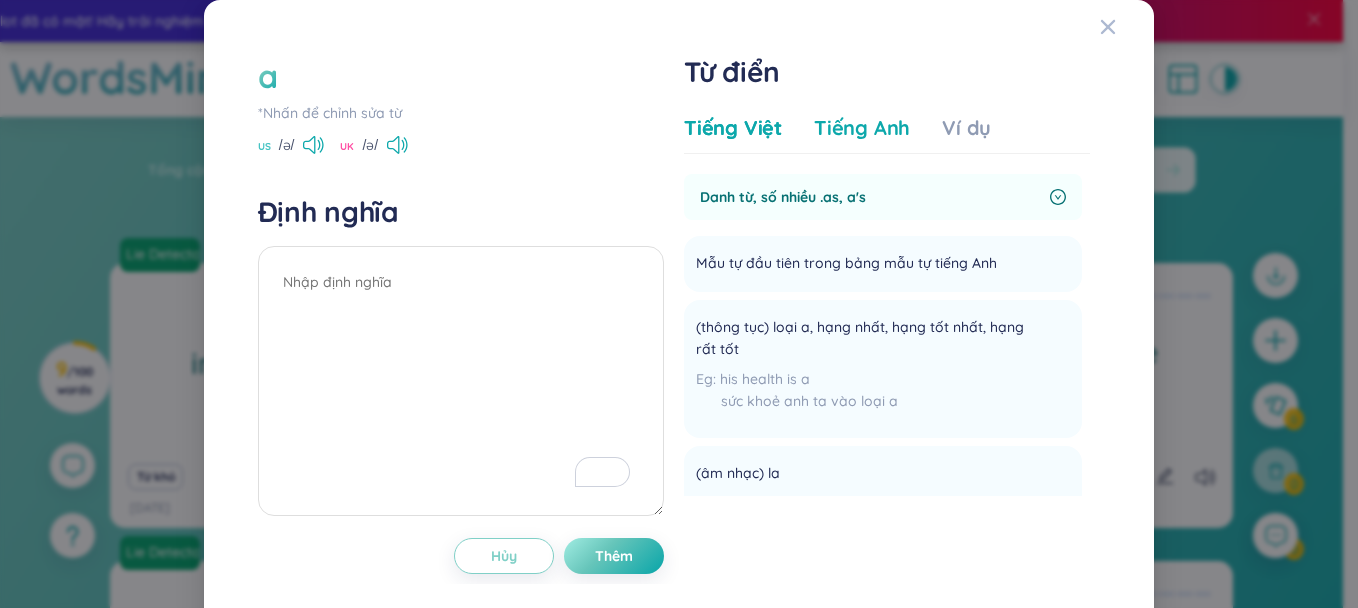 click on "Tiếng Anh" at bounding box center (862, 128) 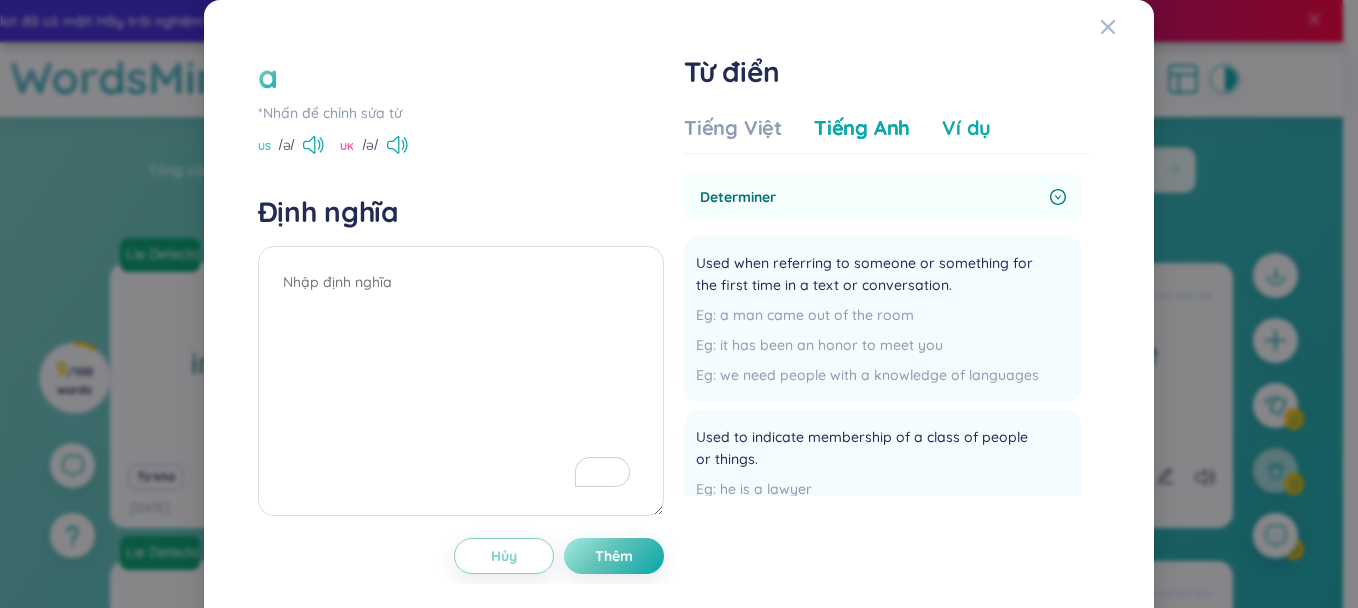 click on "Ví dụ" at bounding box center [966, 128] 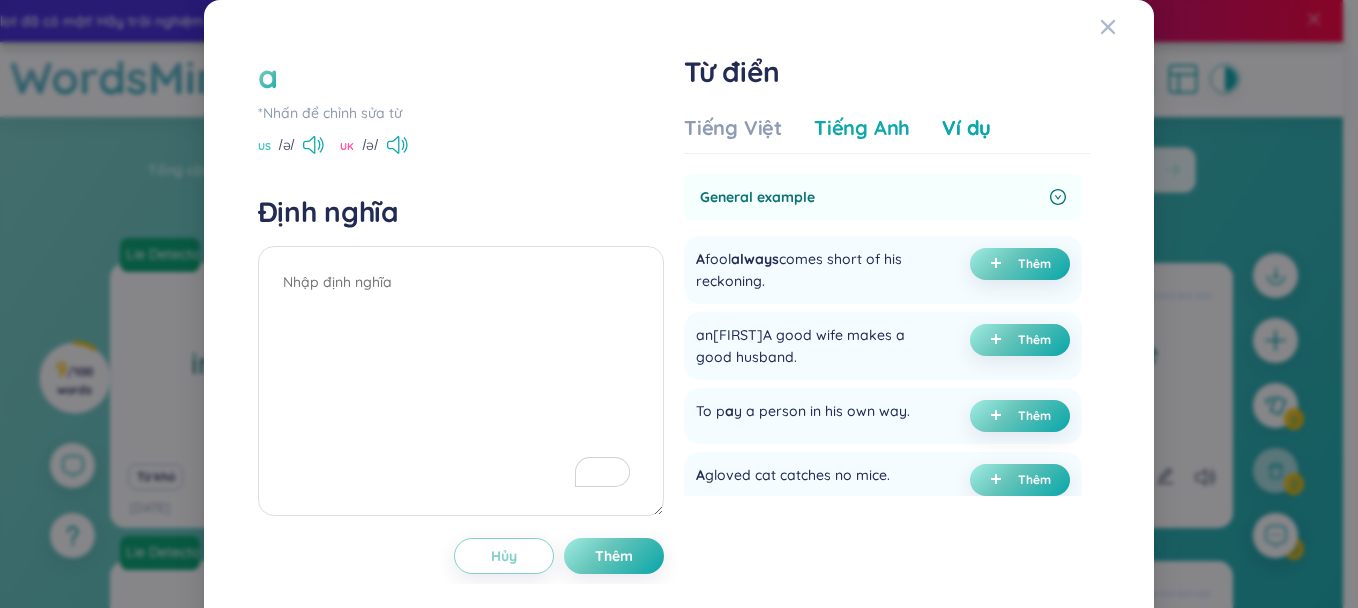 click on "Tiếng Anh" at bounding box center (862, 128) 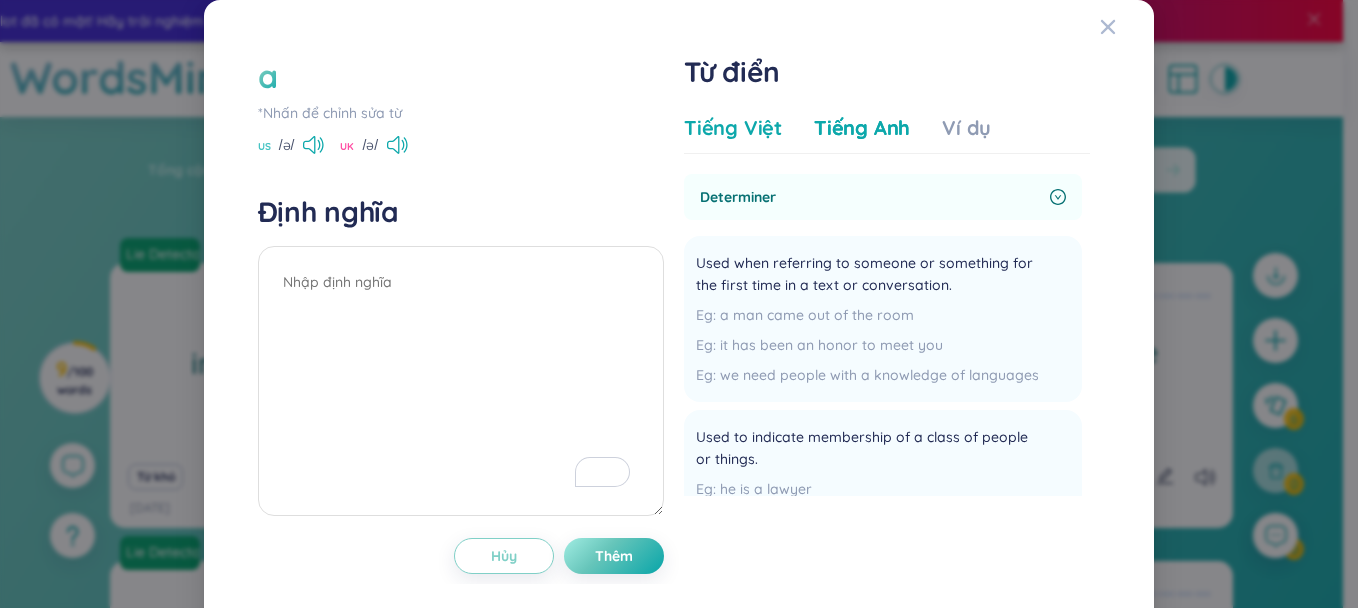 click on "Tiếng Việt" at bounding box center [733, 128] 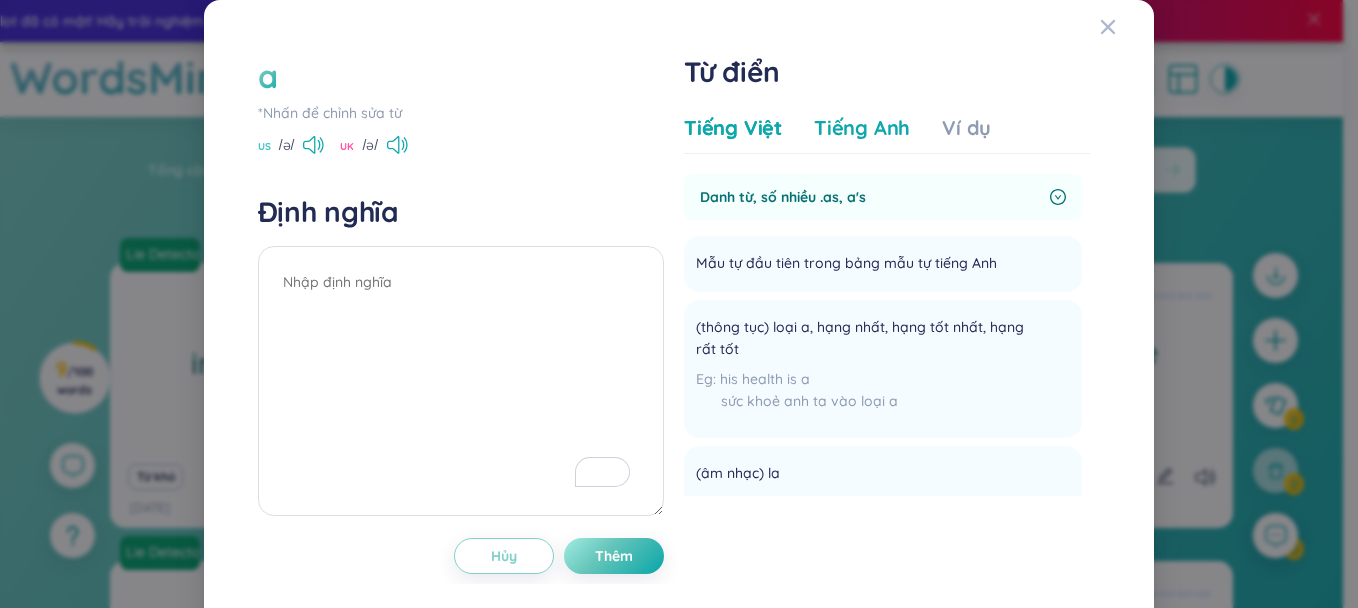 click on "Tiếng Anh" at bounding box center [862, 128] 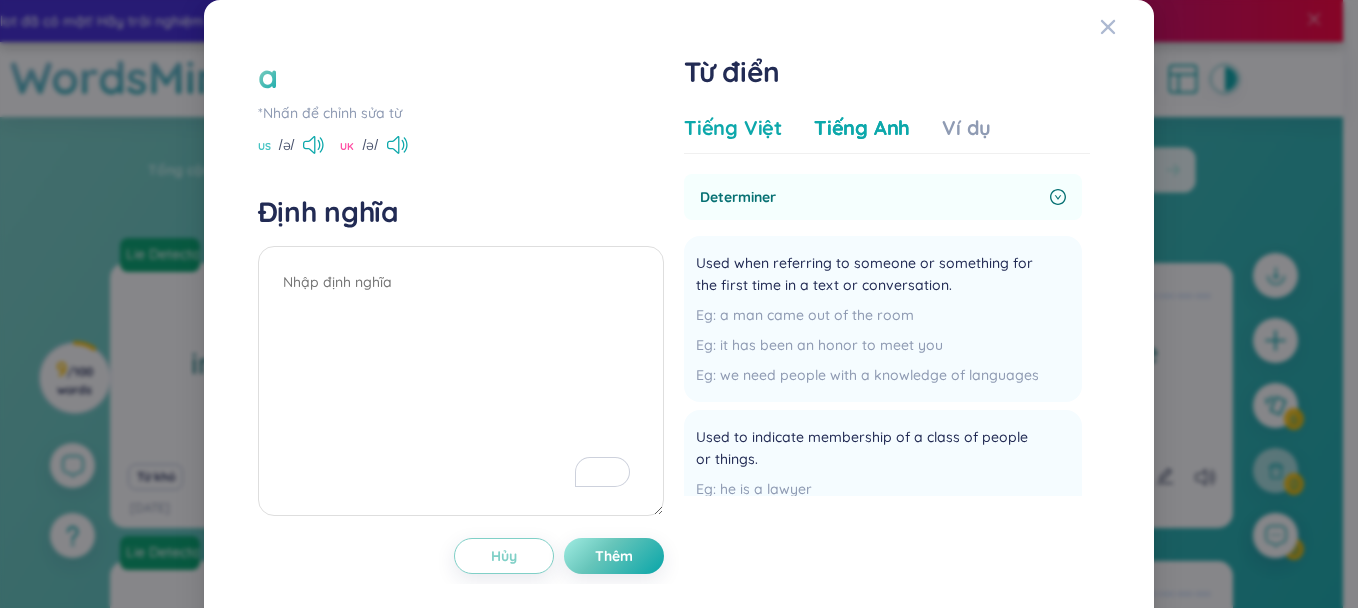 click on "Tiếng Việt" at bounding box center (733, 128) 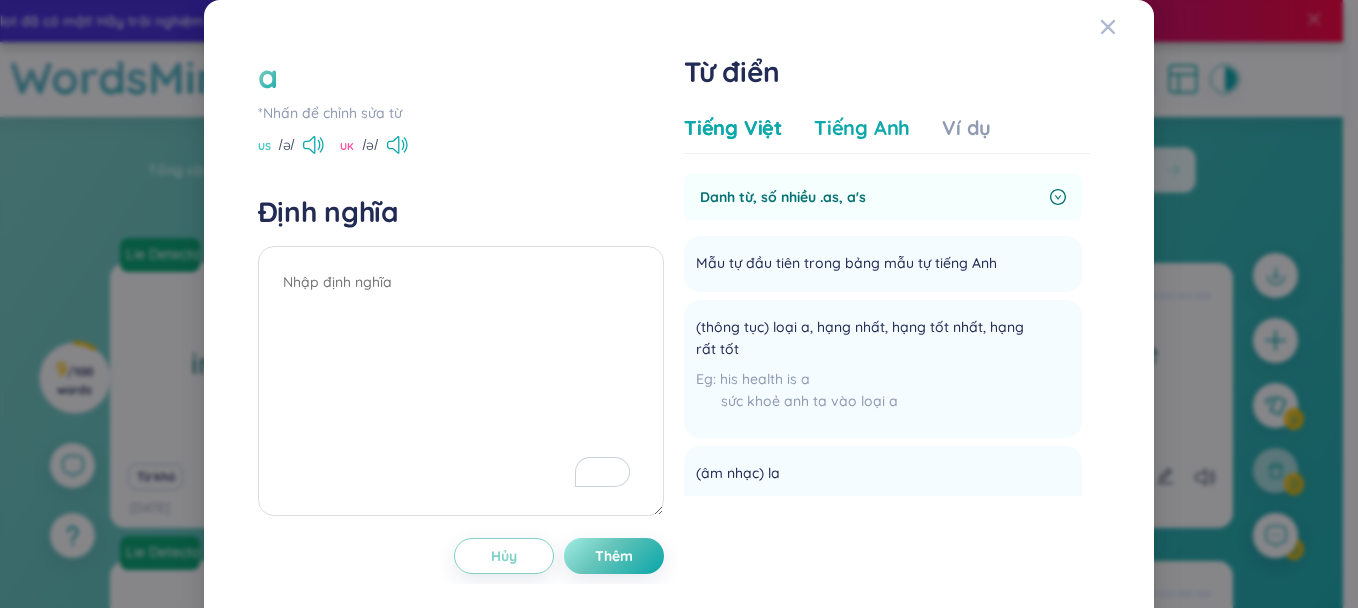 click on "Tiếng Anh" at bounding box center [862, 128] 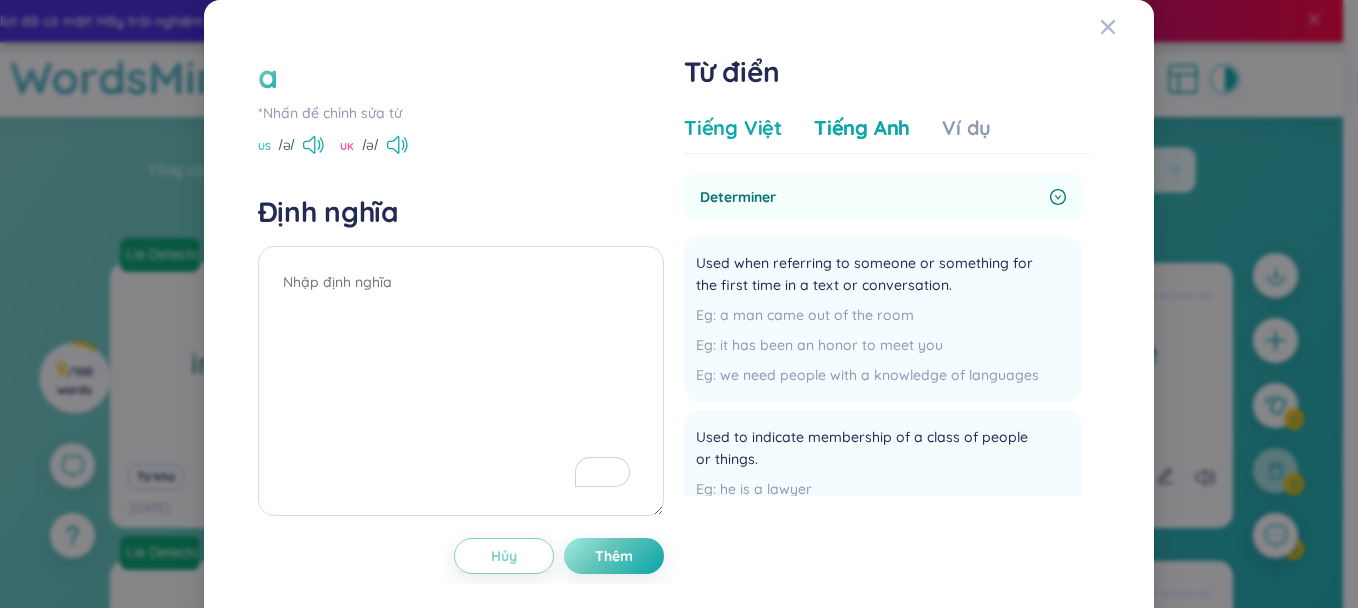 click on "Tiếng Việt" at bounding box center [733, 128] 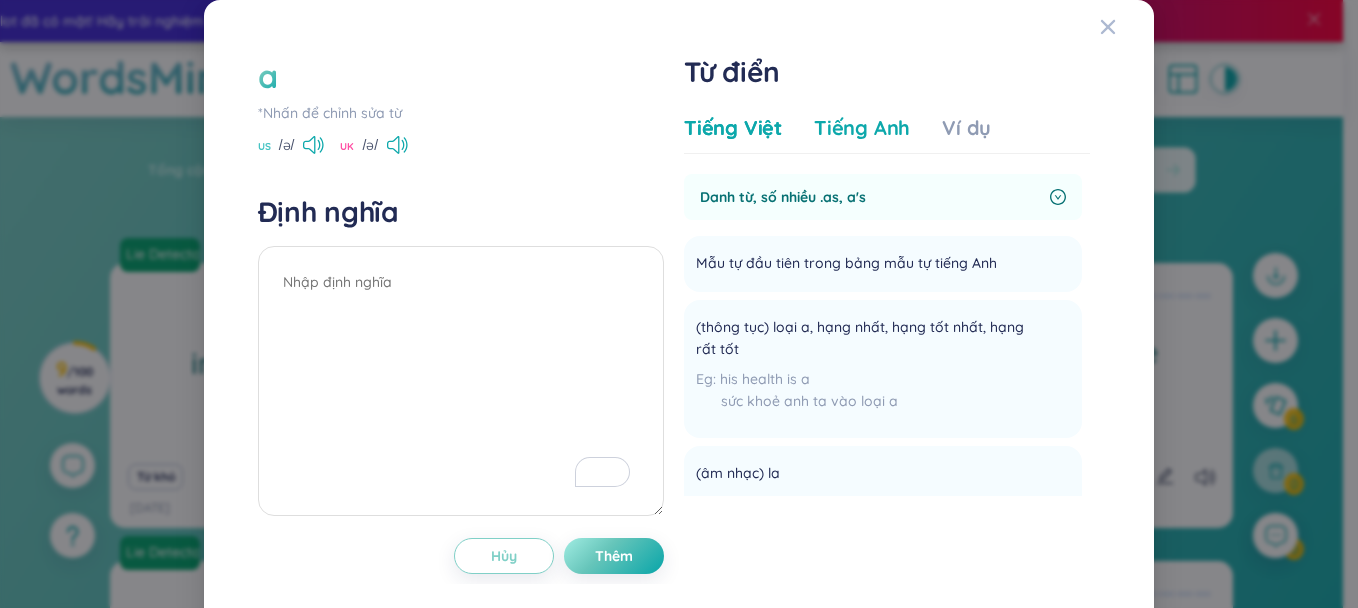 click on "Tiếng Anh" at bounding box center [862, 128] 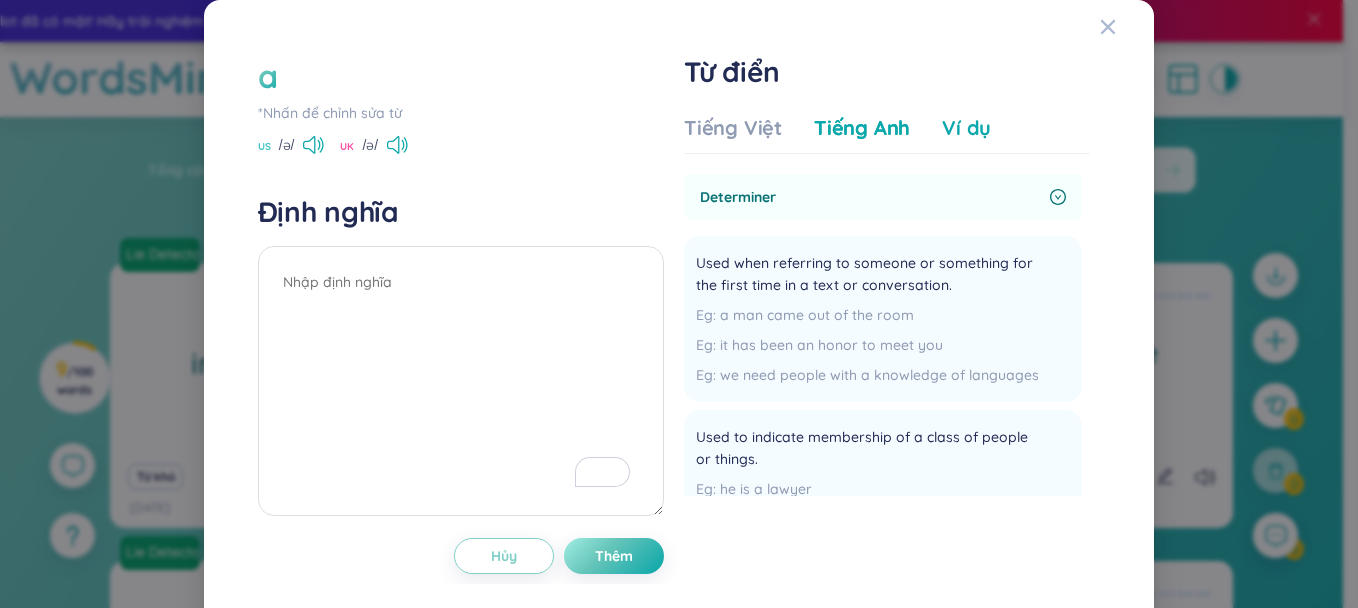 click on "Ví dụ" at bounding box center (966, 128) 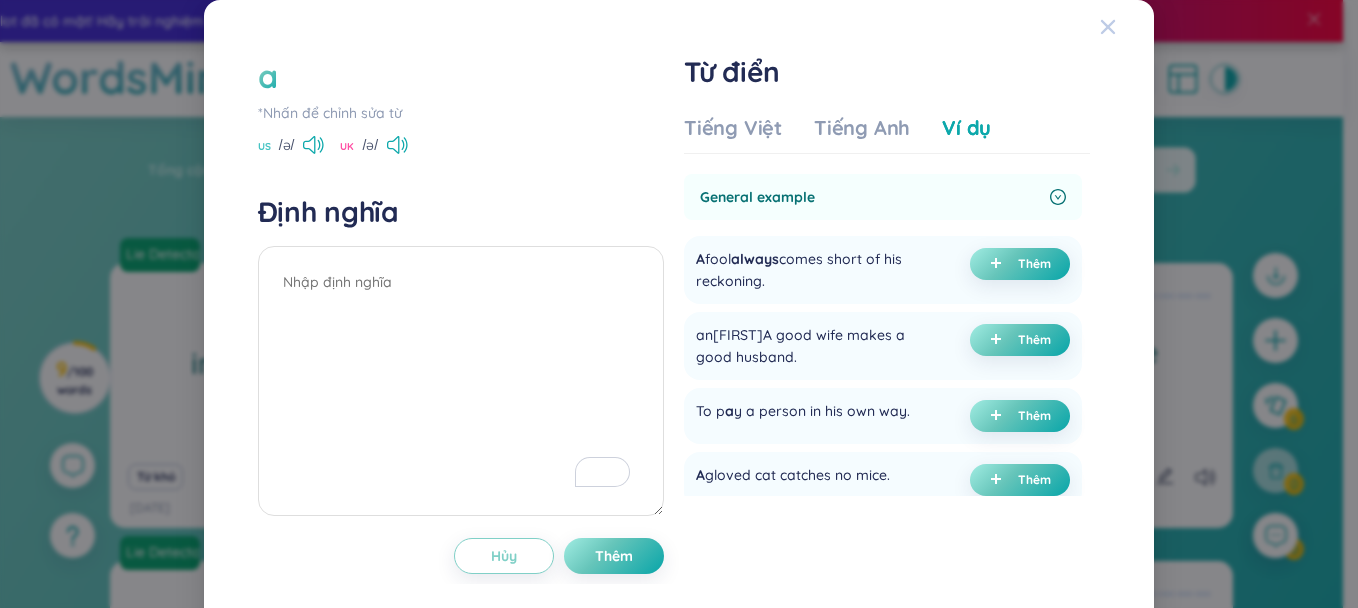 click 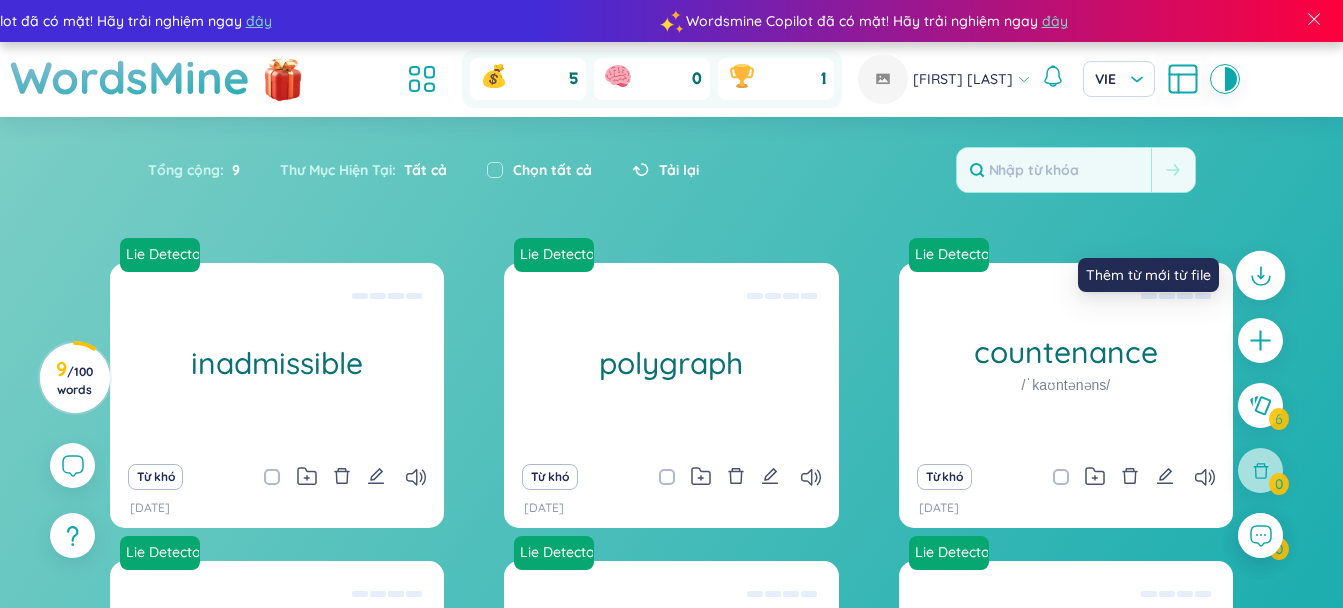 click at bounding box center [1261, 276] 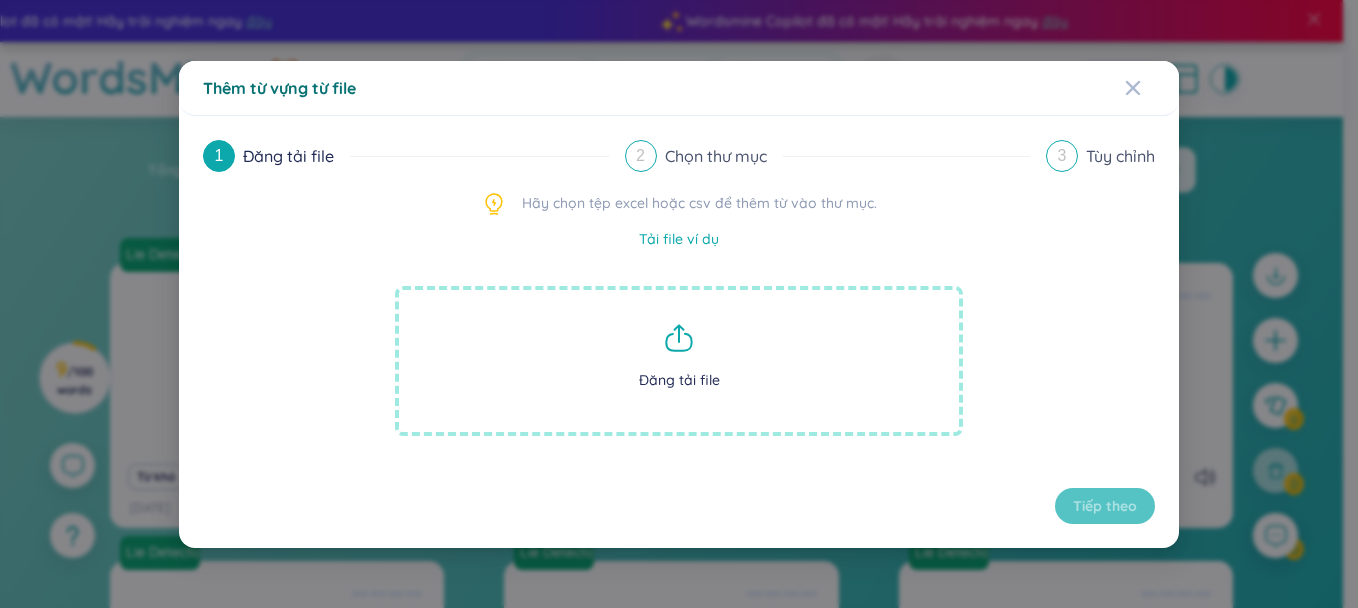 click on "Tải file ví dụ" at bounding box center [679, 239] 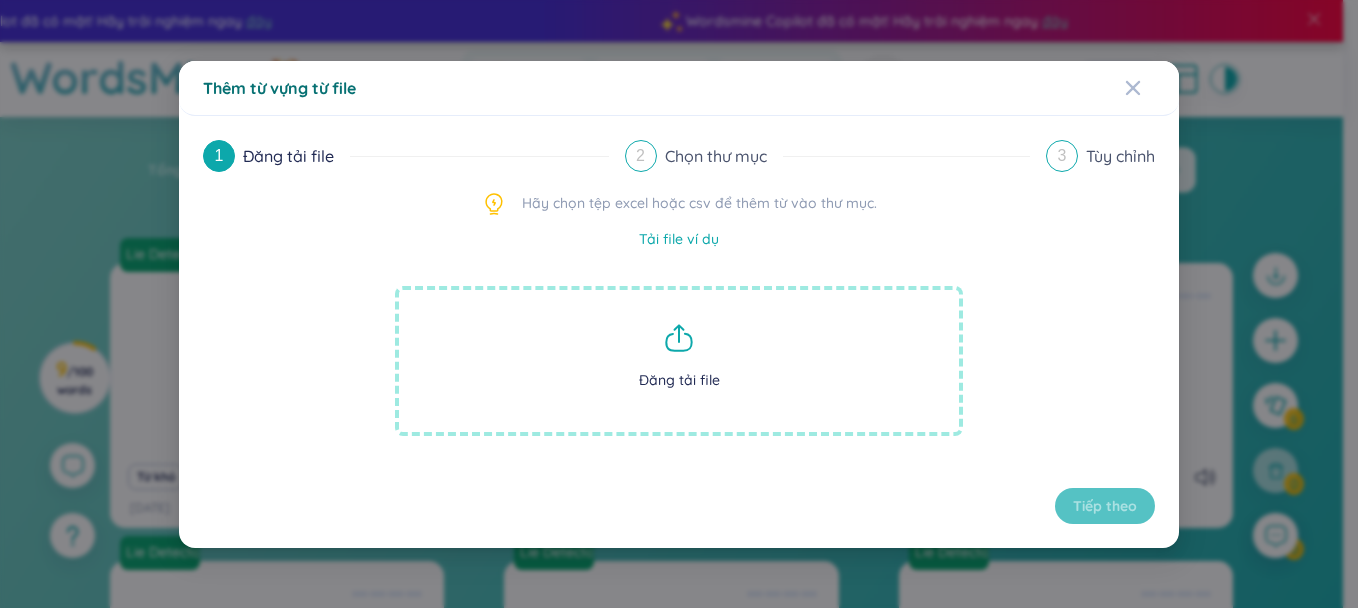 click 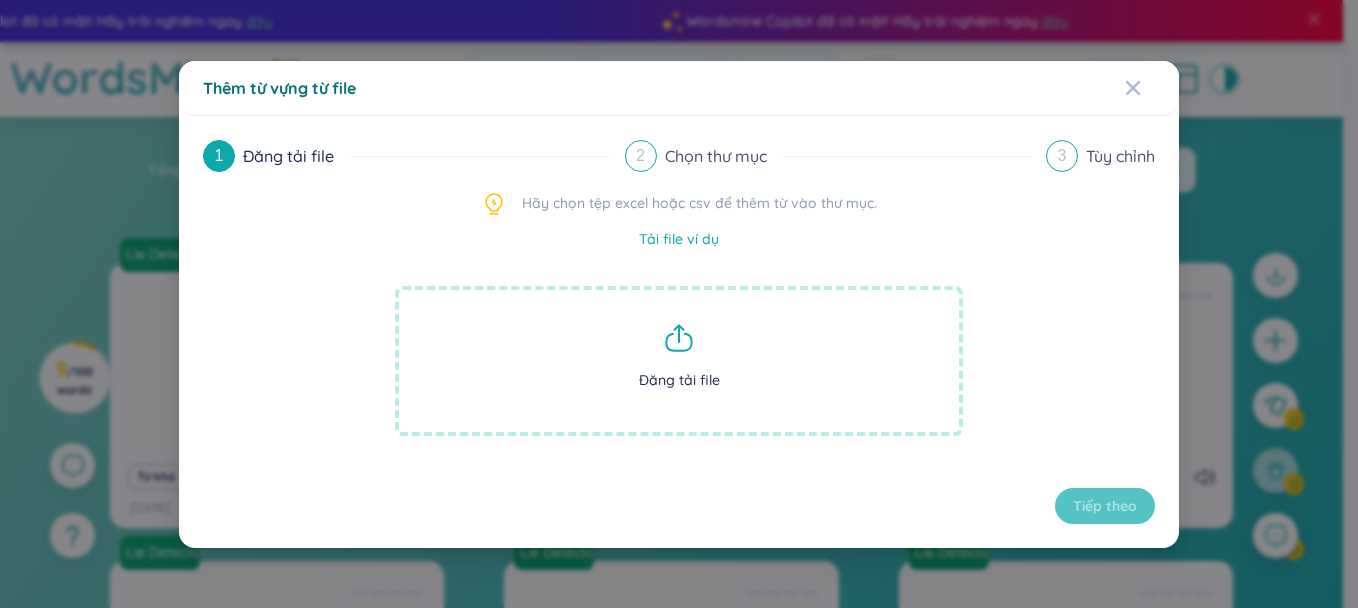 click on "Đăng tải file" at bounding box center [679, 361] 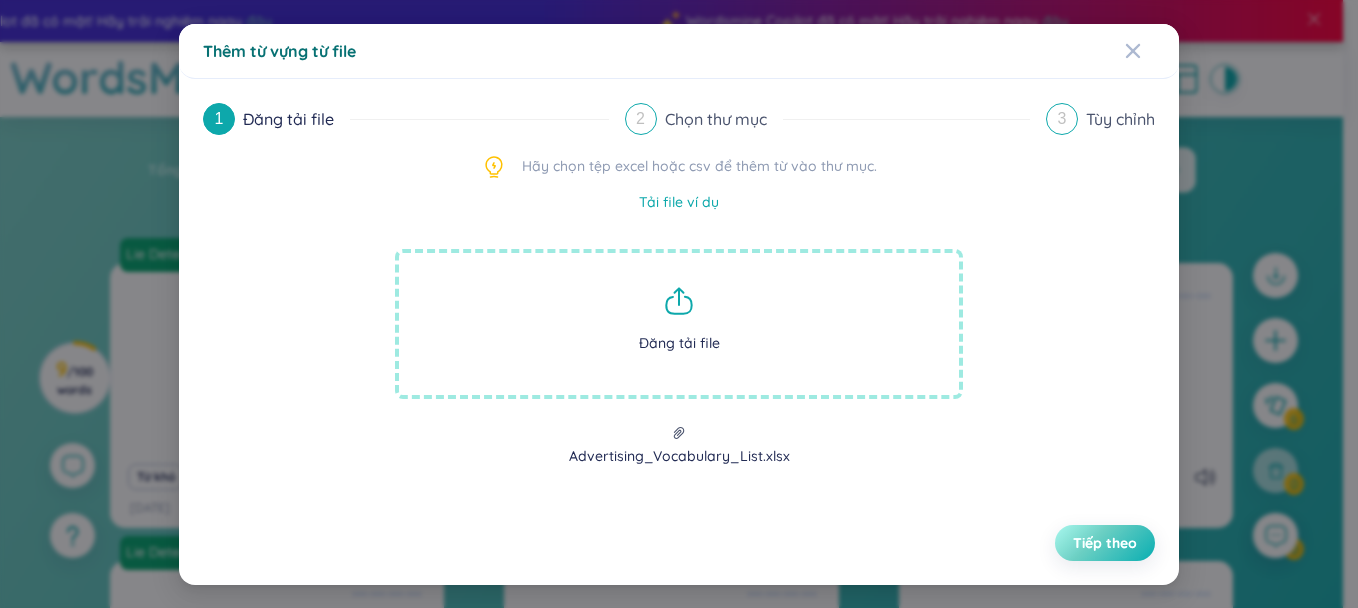 click on "Tiếp theo" at bounding box center [1105, 543] 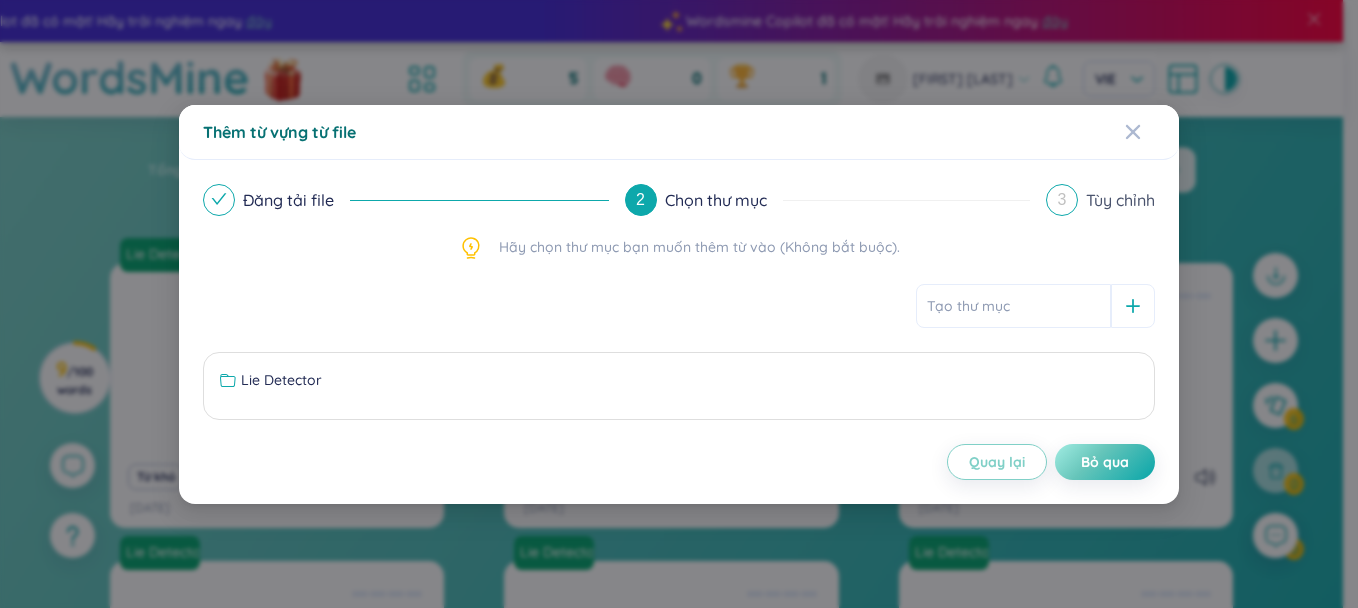 click at bounding box center [1013, 306] 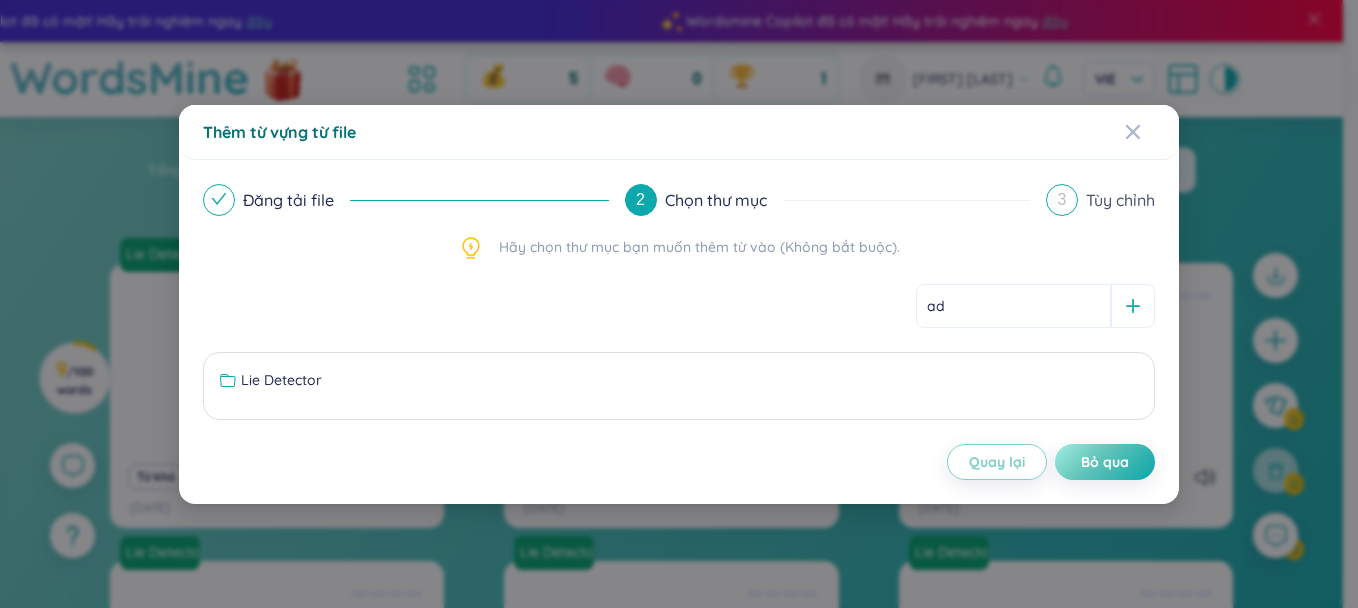type on "a" 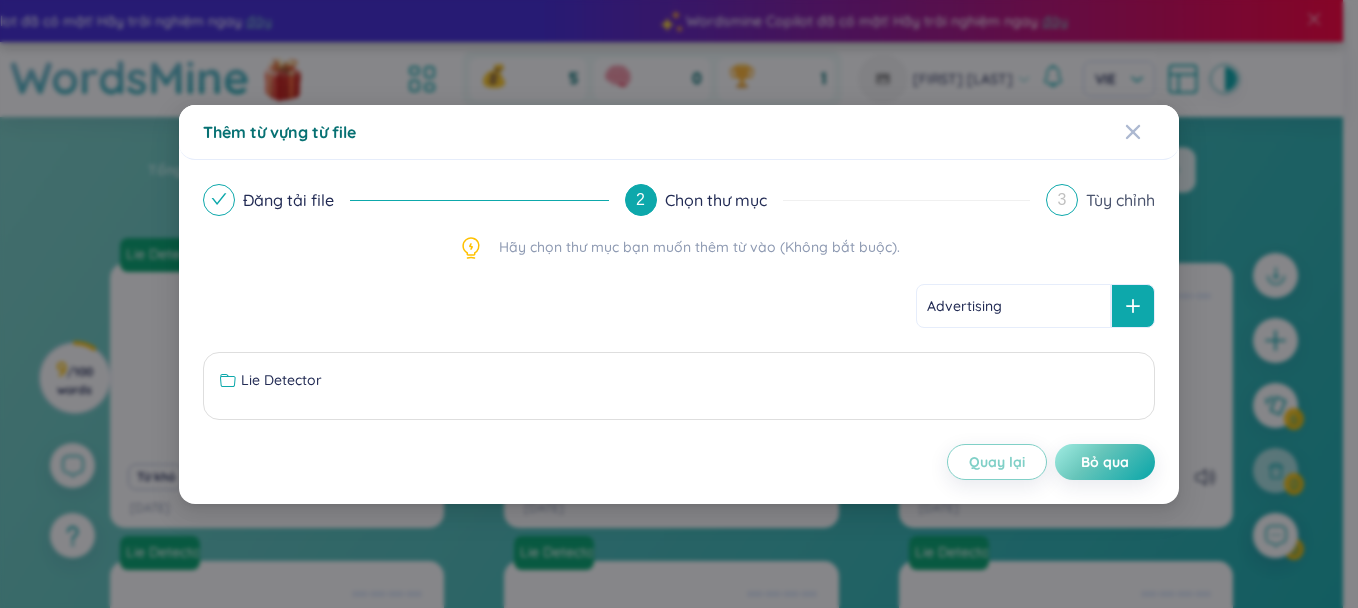 type on "Advertising" 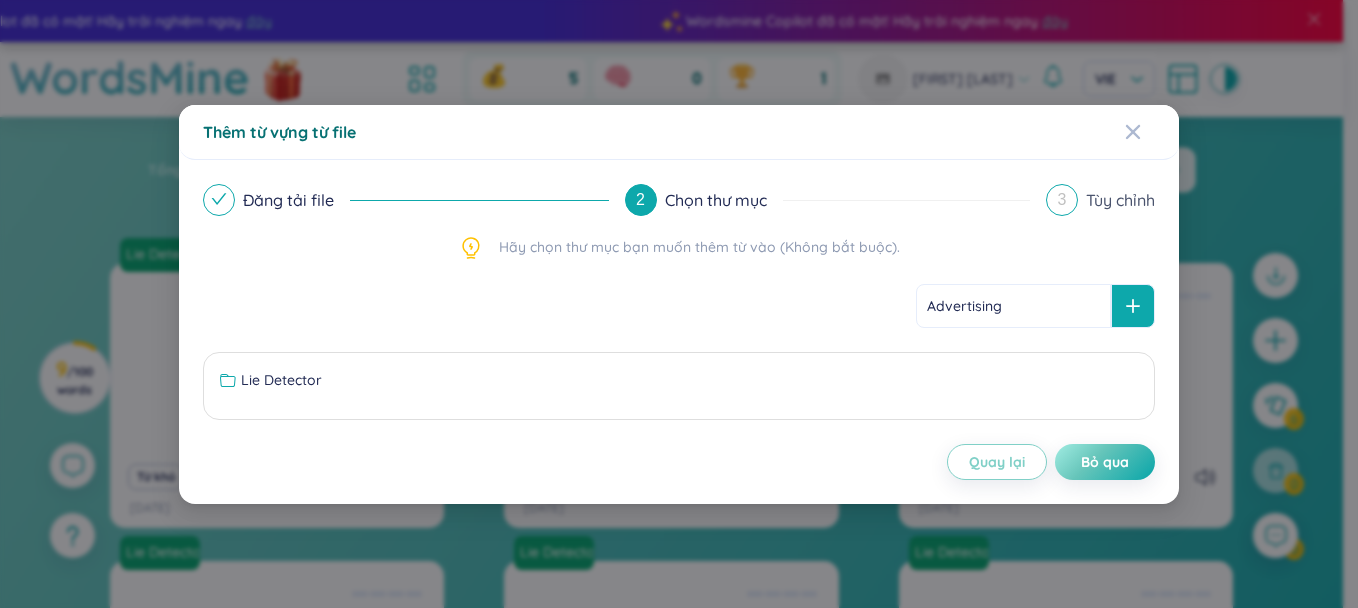 click at bounding box center [1133, 306] 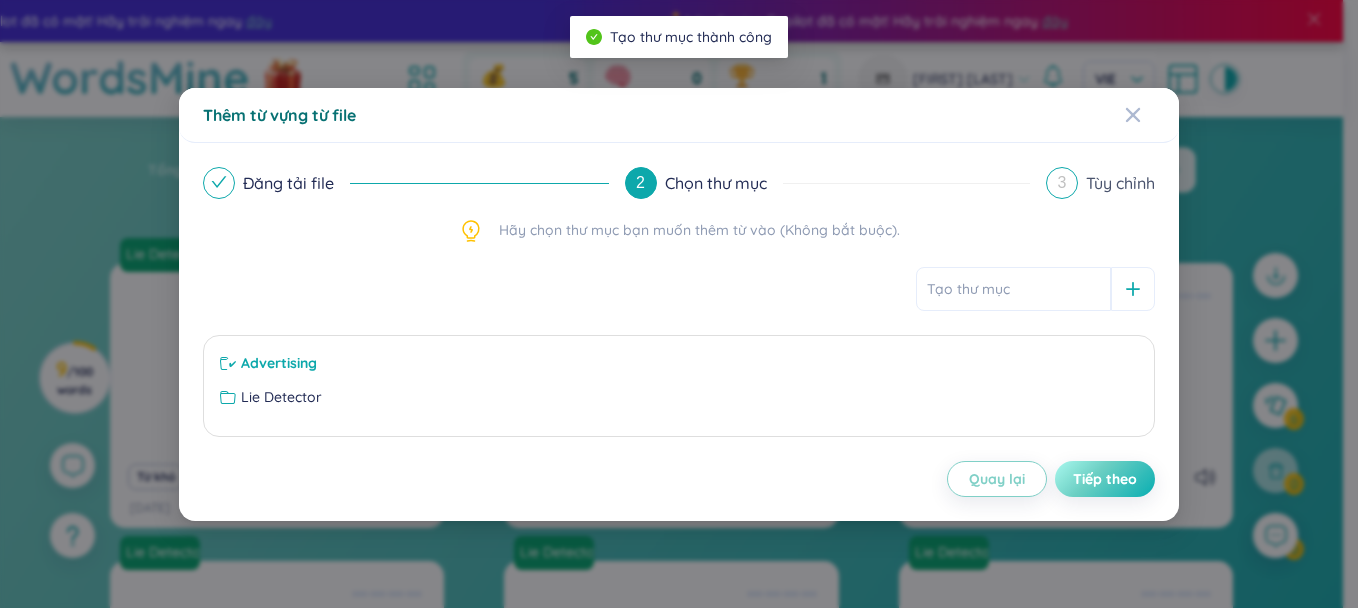 click on "Tiếp theo" at bounding box center (1105, 479) 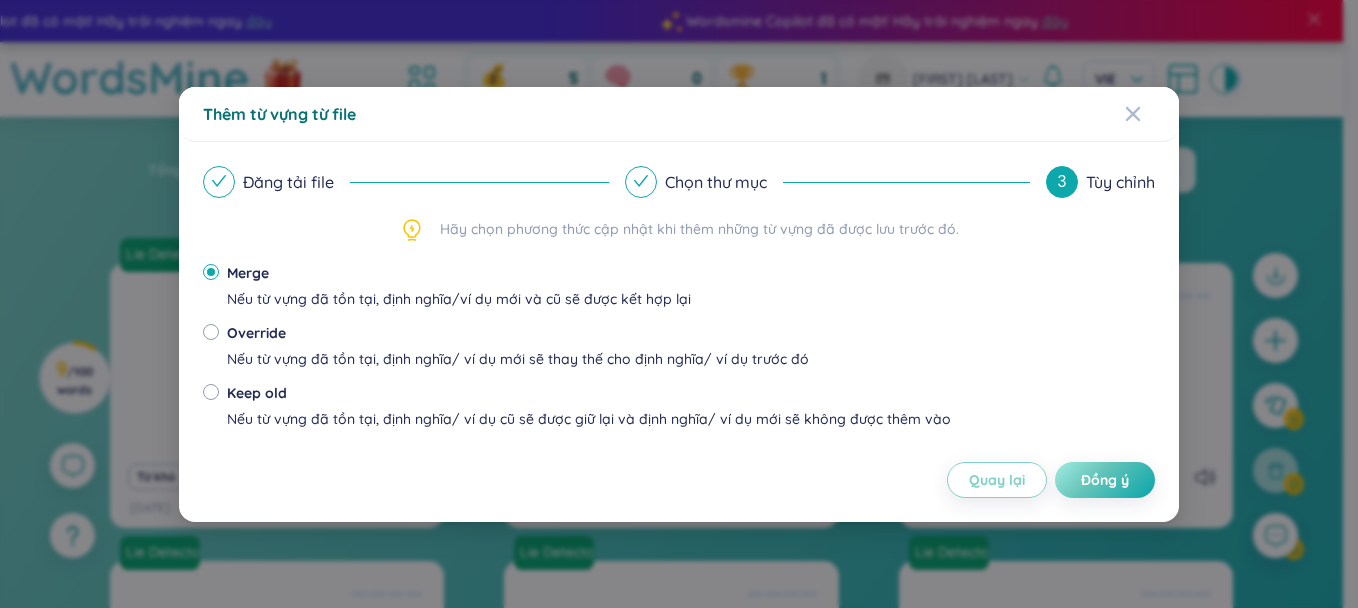 click on "Override Nếu từ vựng đã tồn tại, định nghĩa/ ví dụ mới sẽ thay thế cho định nghĩa/ ví dụ trước đó" at bounding box center (518, 352) 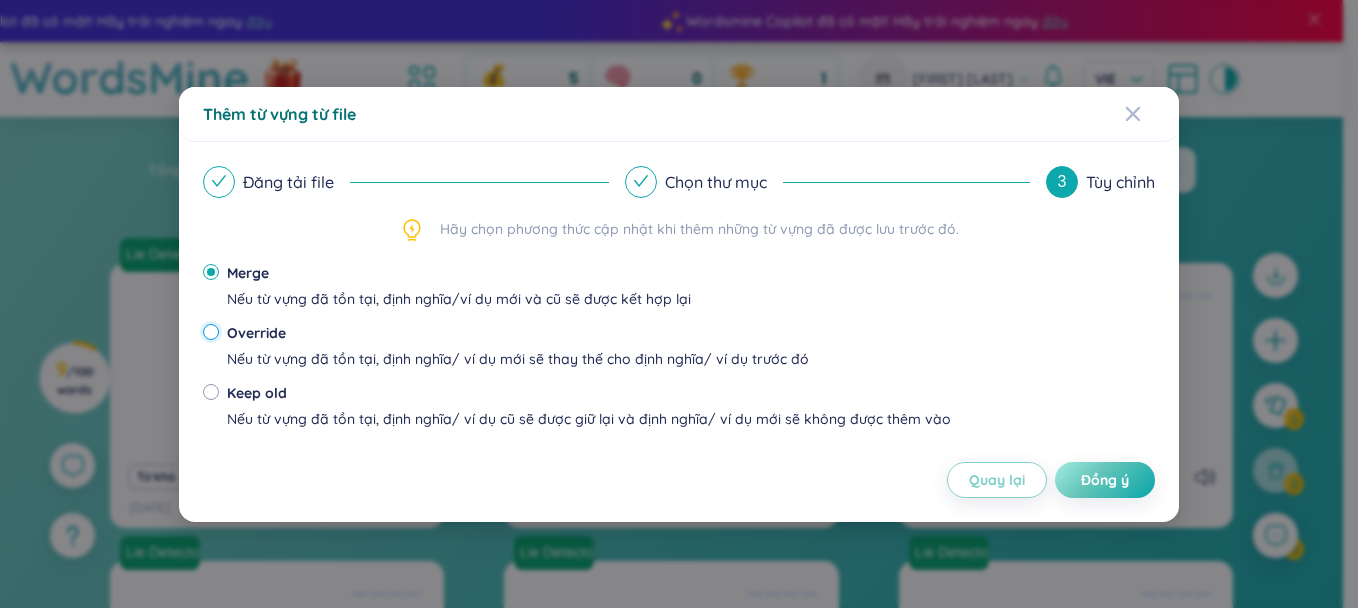 click on "Override Nếu từ vựng đã tồn tại, định nghĩa/ ví dụ mới sẽ thay thế cho định nghĩa/ ví dụ trước đó" at bounding box center [211, 332] 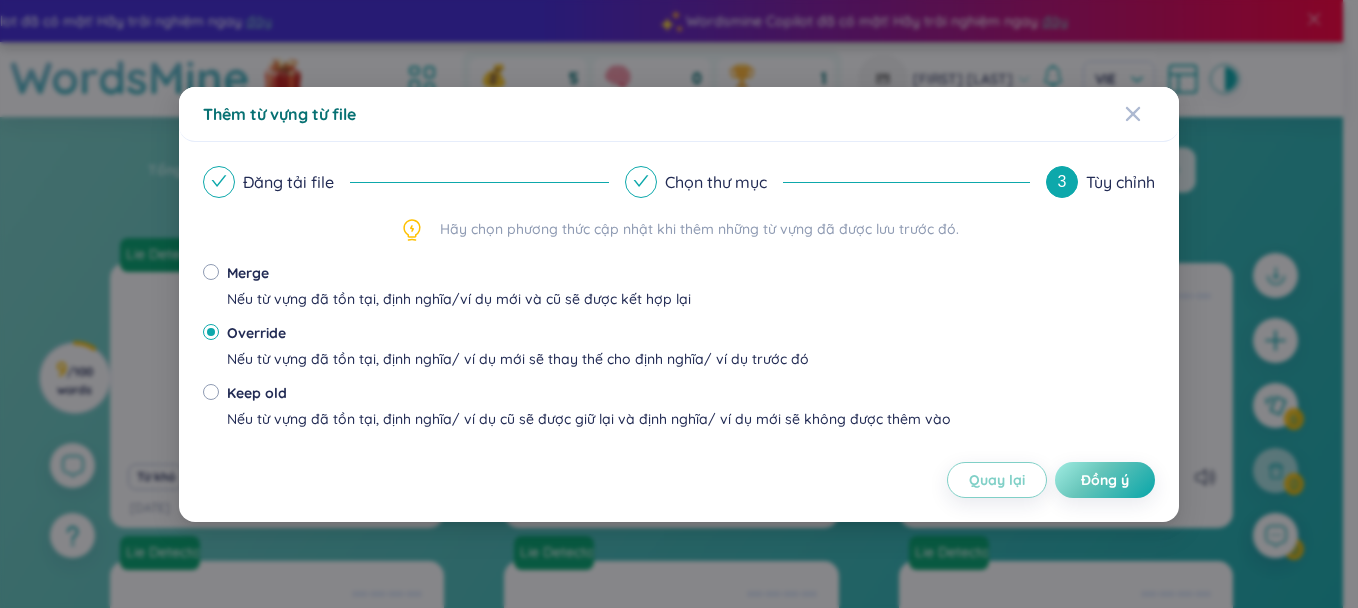 click on "Keep old" at bounding box center [589, 393] 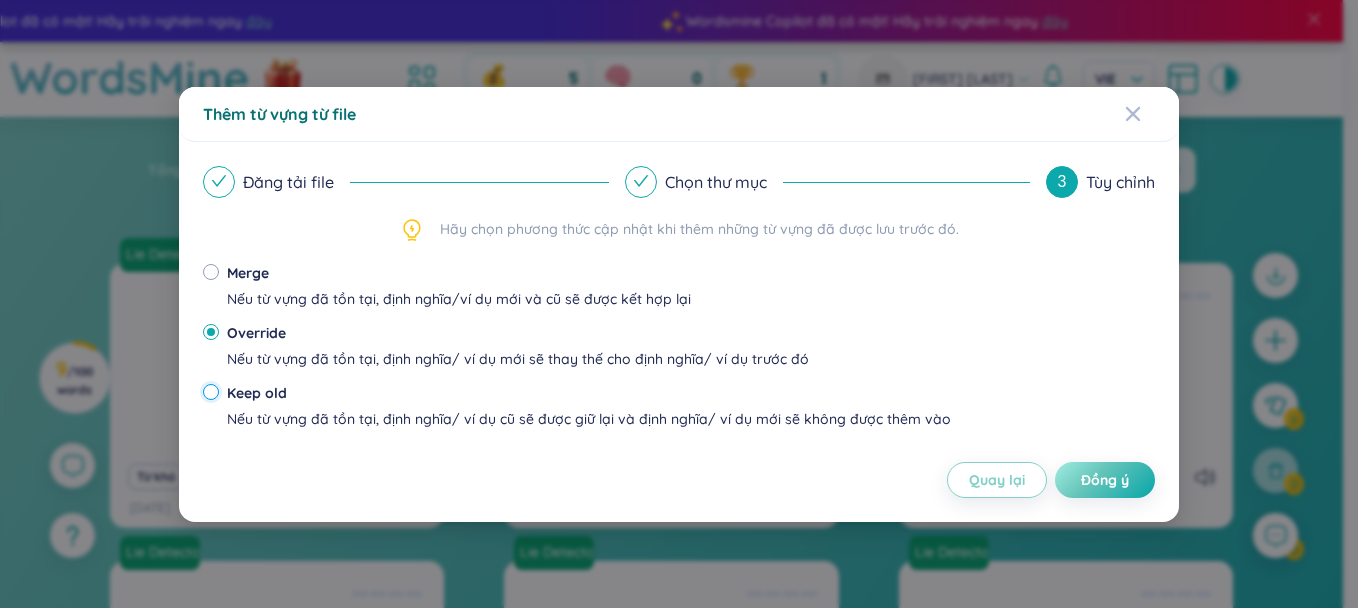 click on "Keep old Nếu từ vựng đã tồn tại, định nghĩa/ ví dụ cũ sẽ được giữ lại và định nghĩa/ ví dụ mới sẽ không được thêm vào" at bounding box center (211, 392) 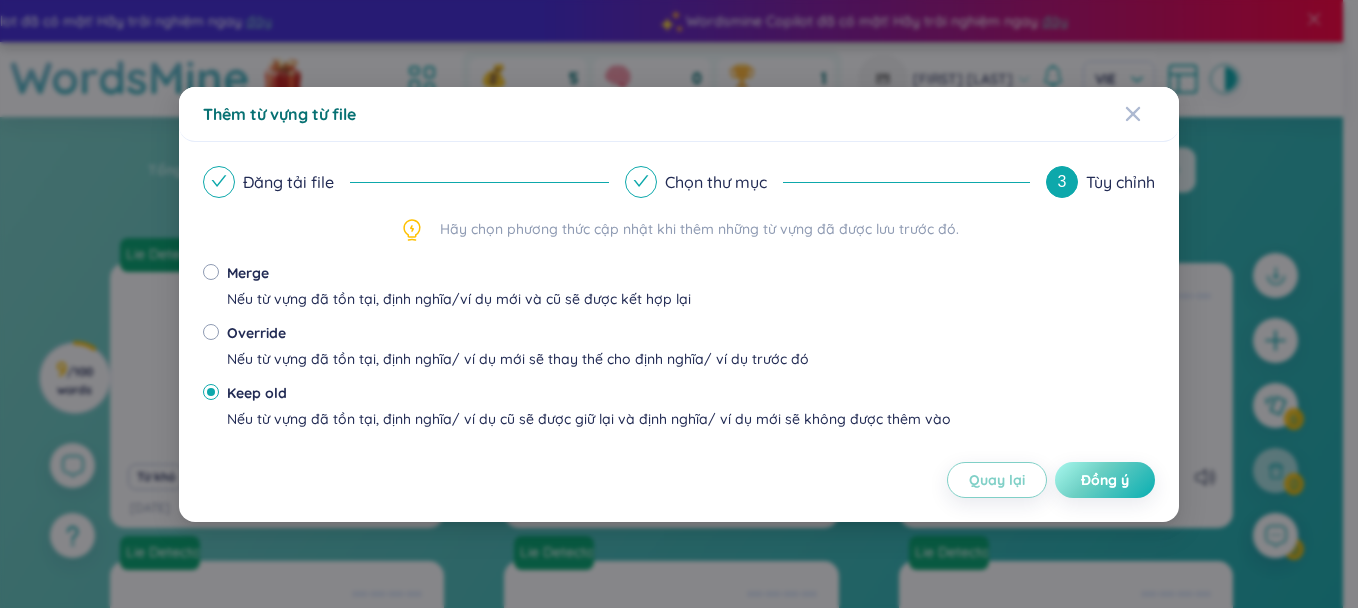 click on "Đồng ý" at bounding box center (1105, 480) 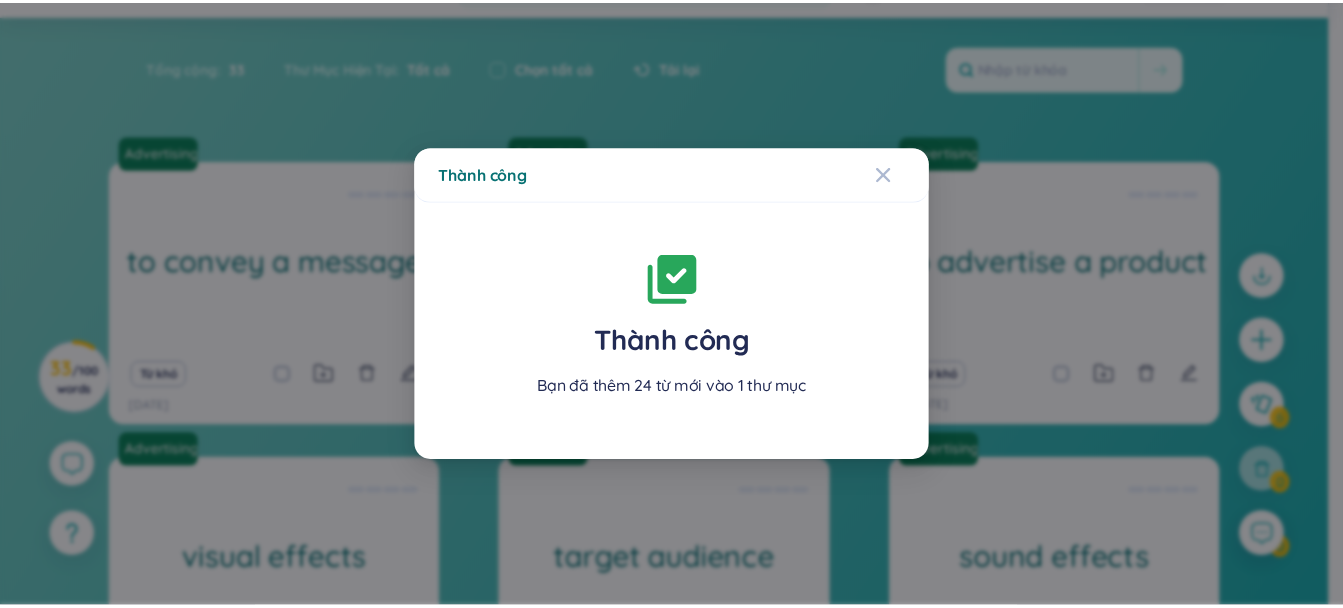 scroll, scrollTop: 385, scrollLeft: 0, axis: vertical 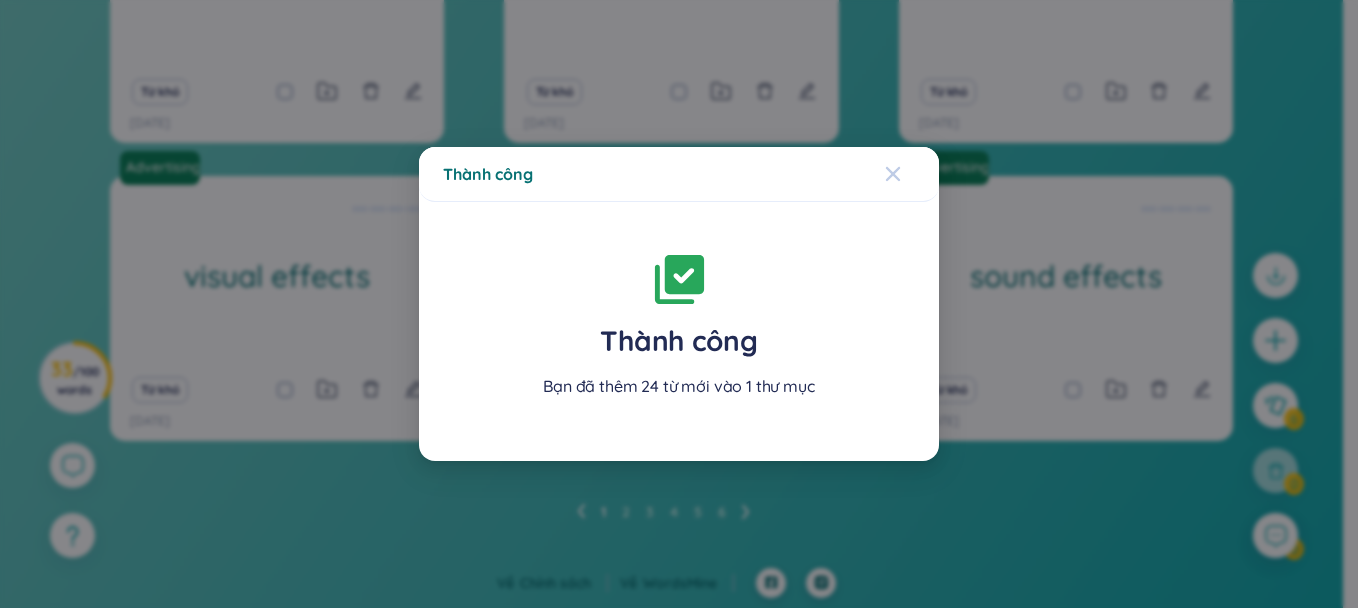click 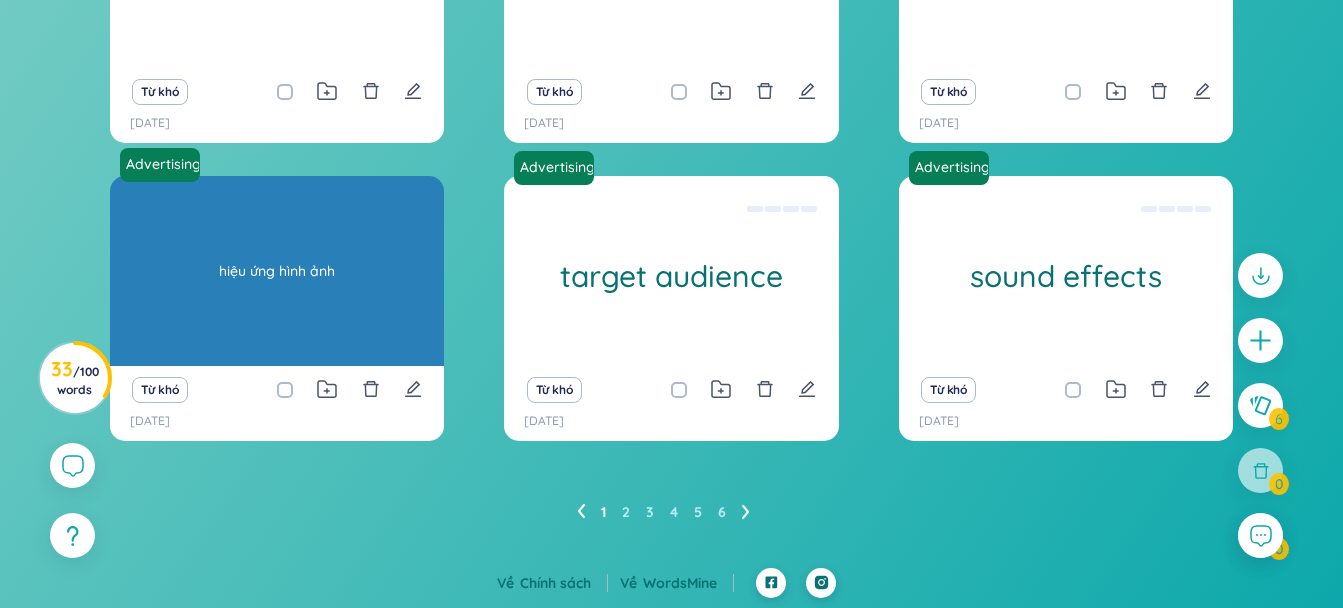 click on "hiệu ứng hình ảnh" at bounding box center [277, 271] 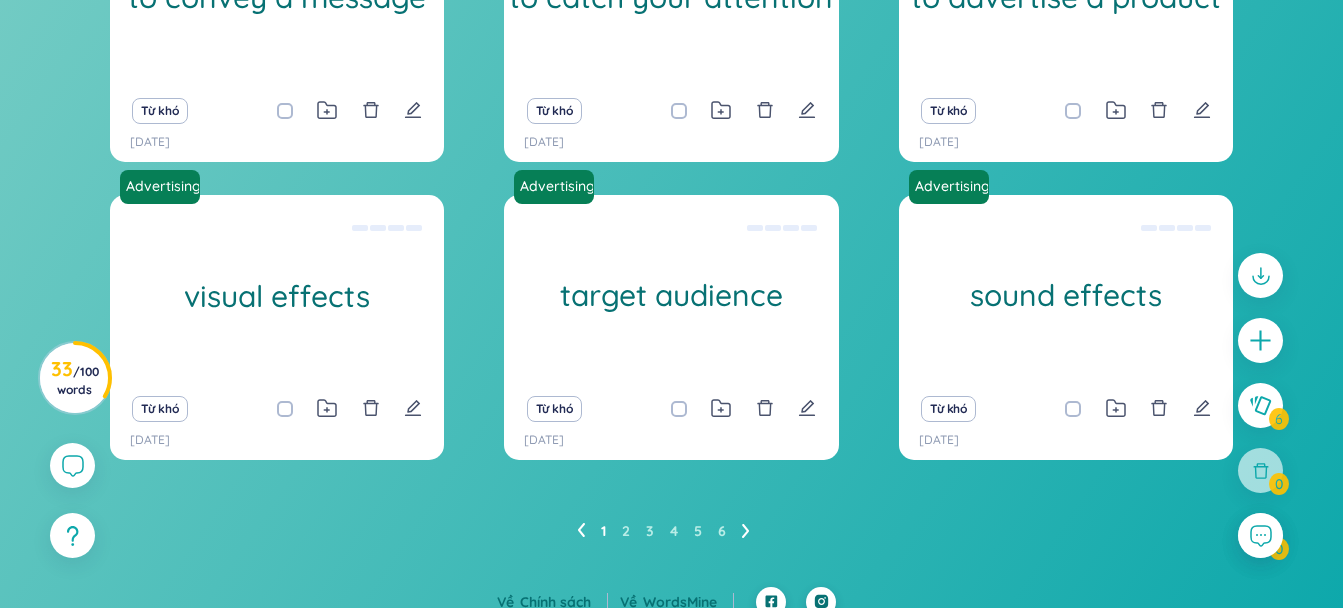 scroll, scrollTop: 118, scrollLeft: 0, axis: vertical 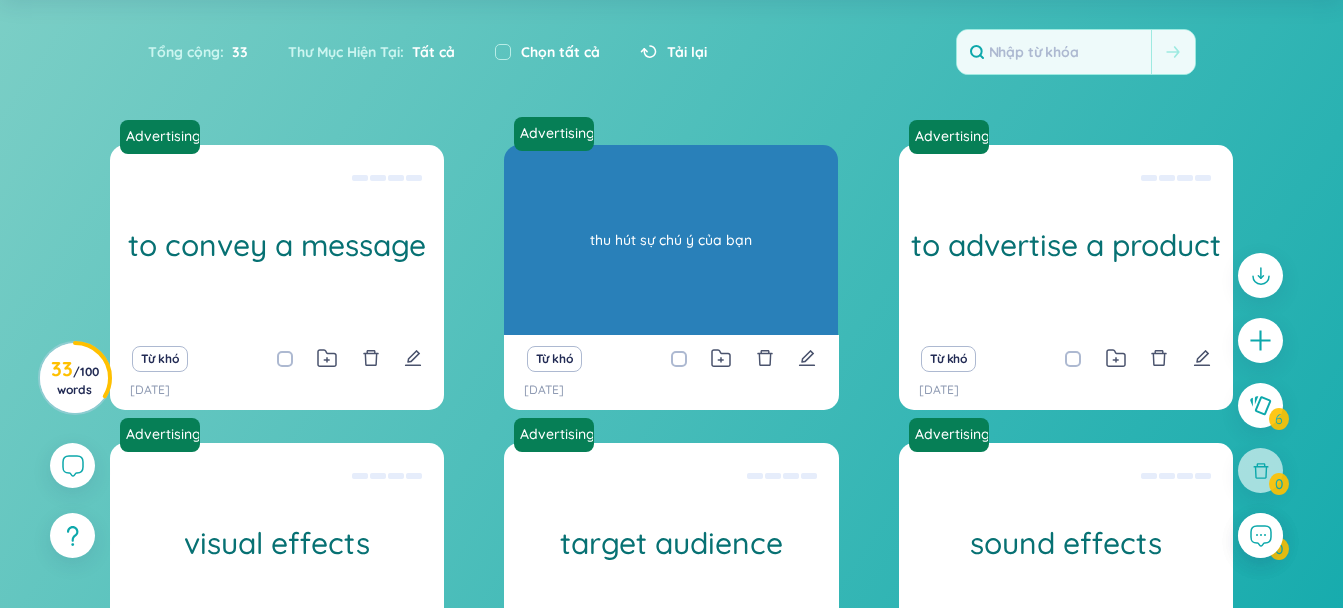 click on "thu hút sự chú ý của bạn" at bounding box center [671, 240] 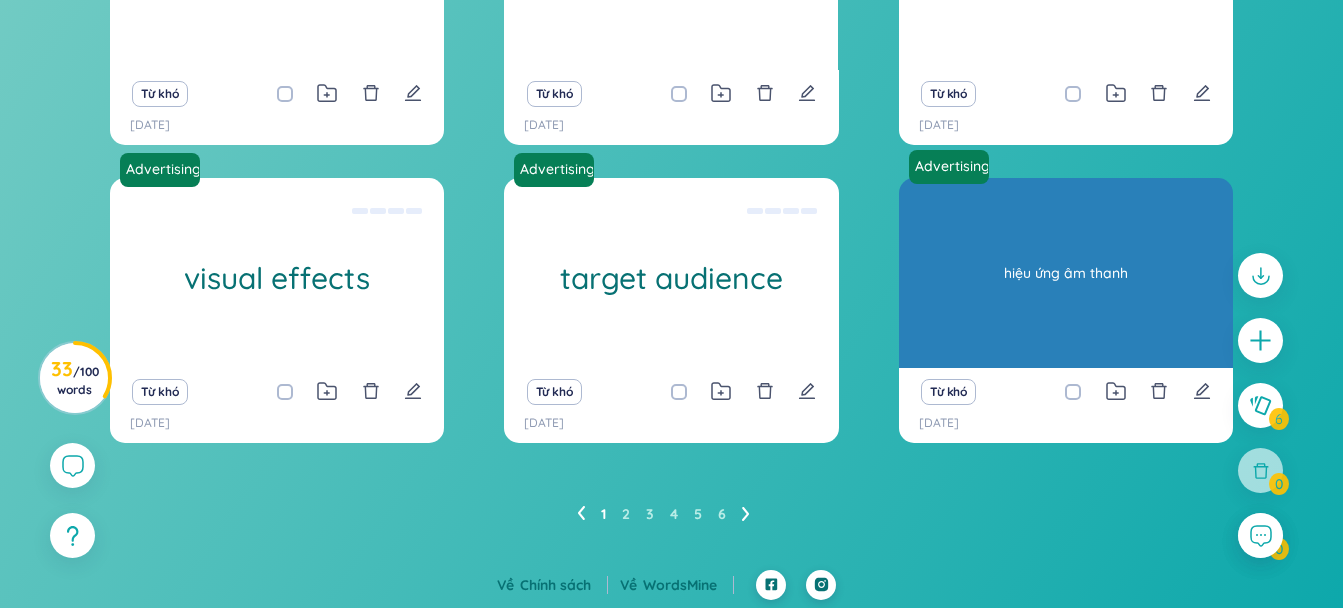 scroll, scrollTop: 385, scrollLeft: 0, axis: vertical 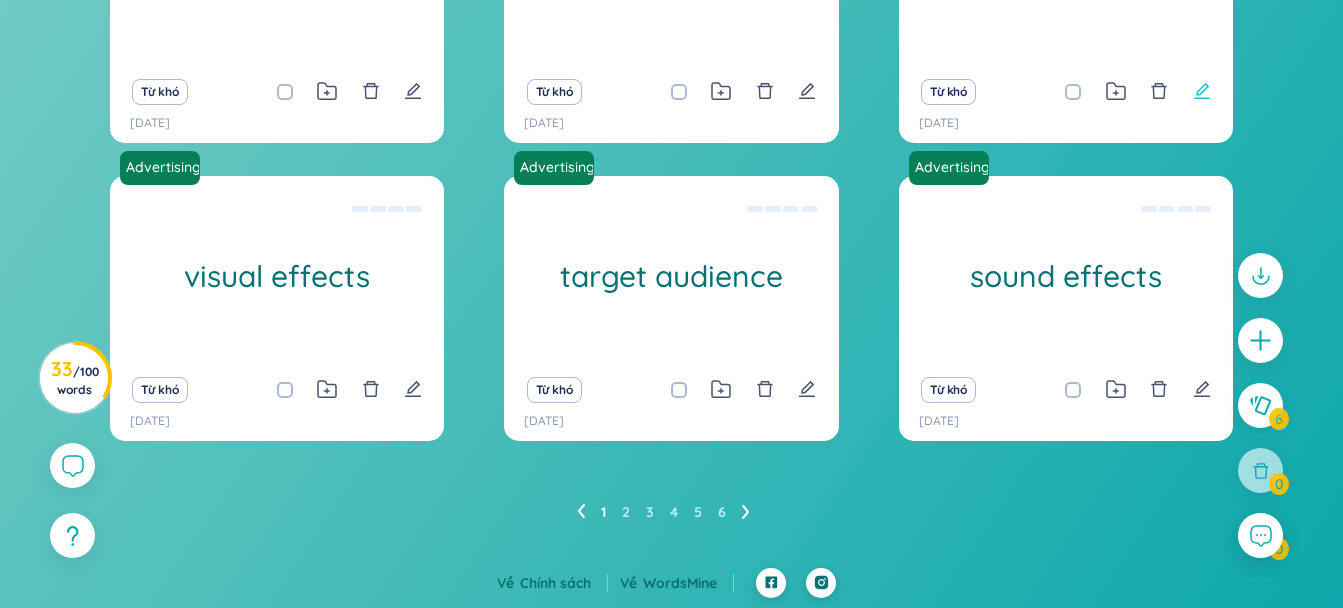 click 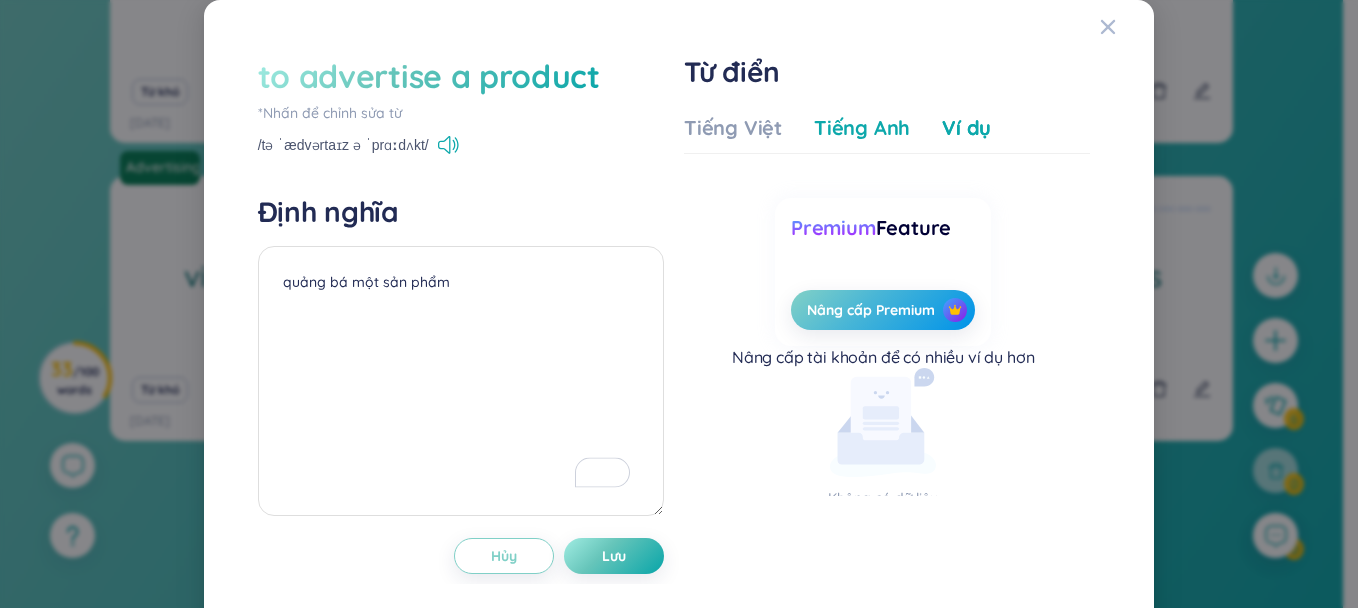 click on "Tiếng Anh" at bounding box center (862, 128) 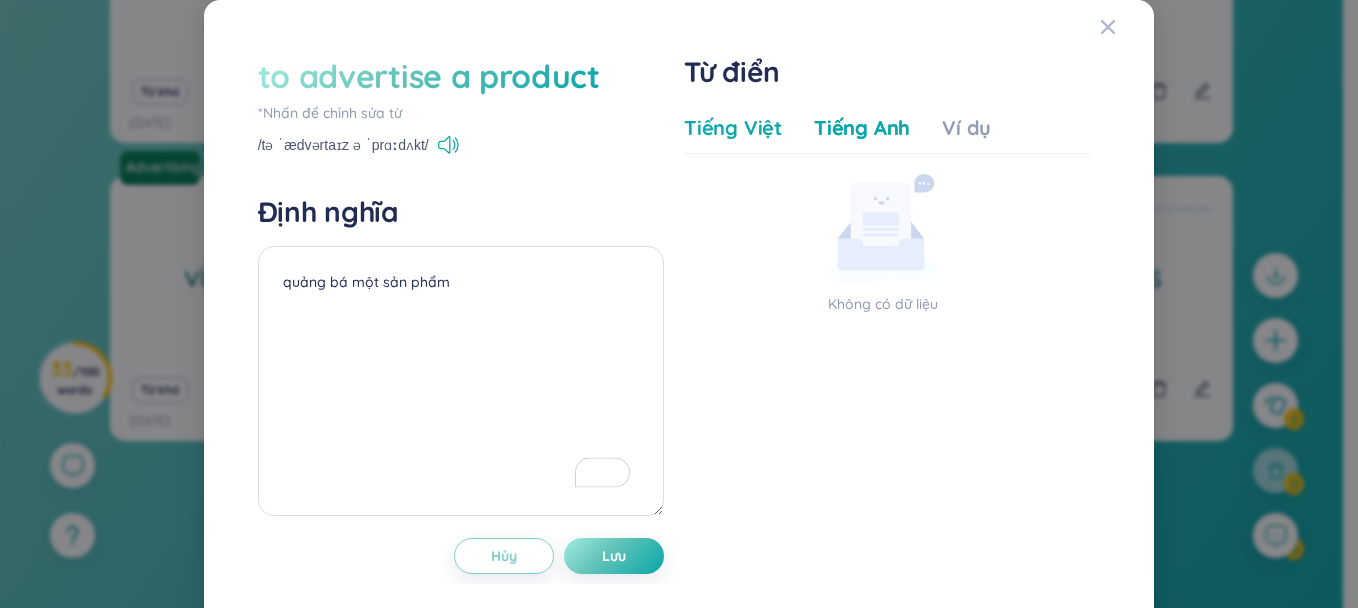 click on "Tiếng Việt" at bounding box center (733, 128) 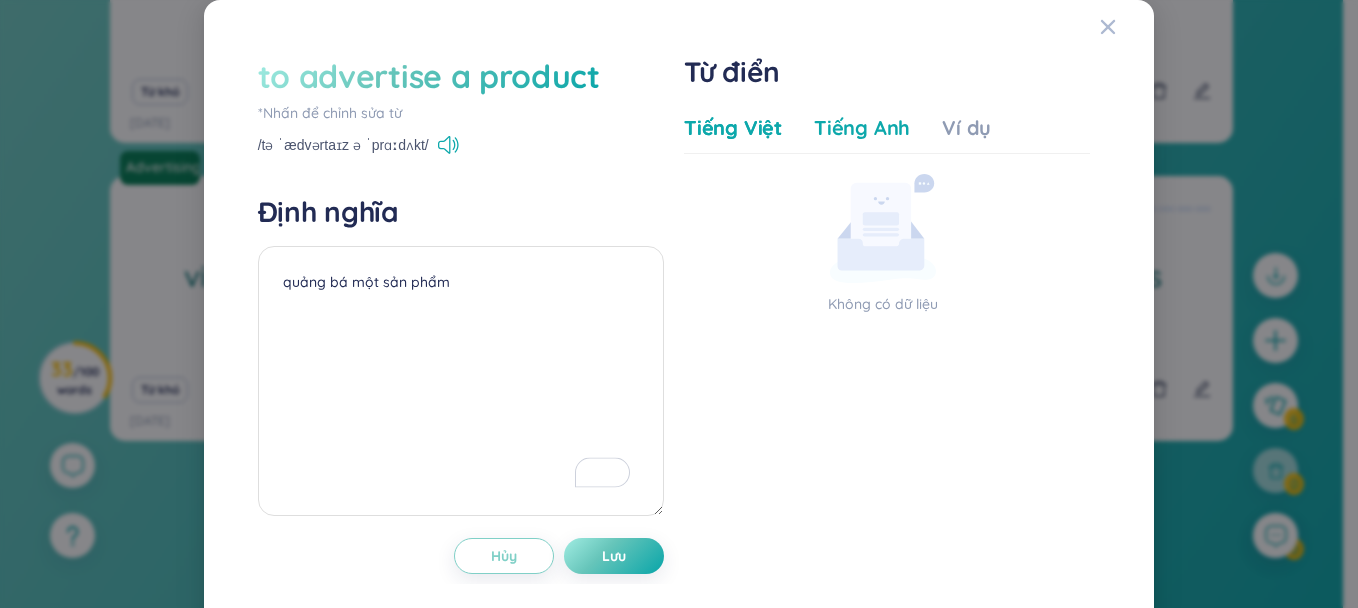 click on "Tiếng Anh" at bounding box center [862, 128] 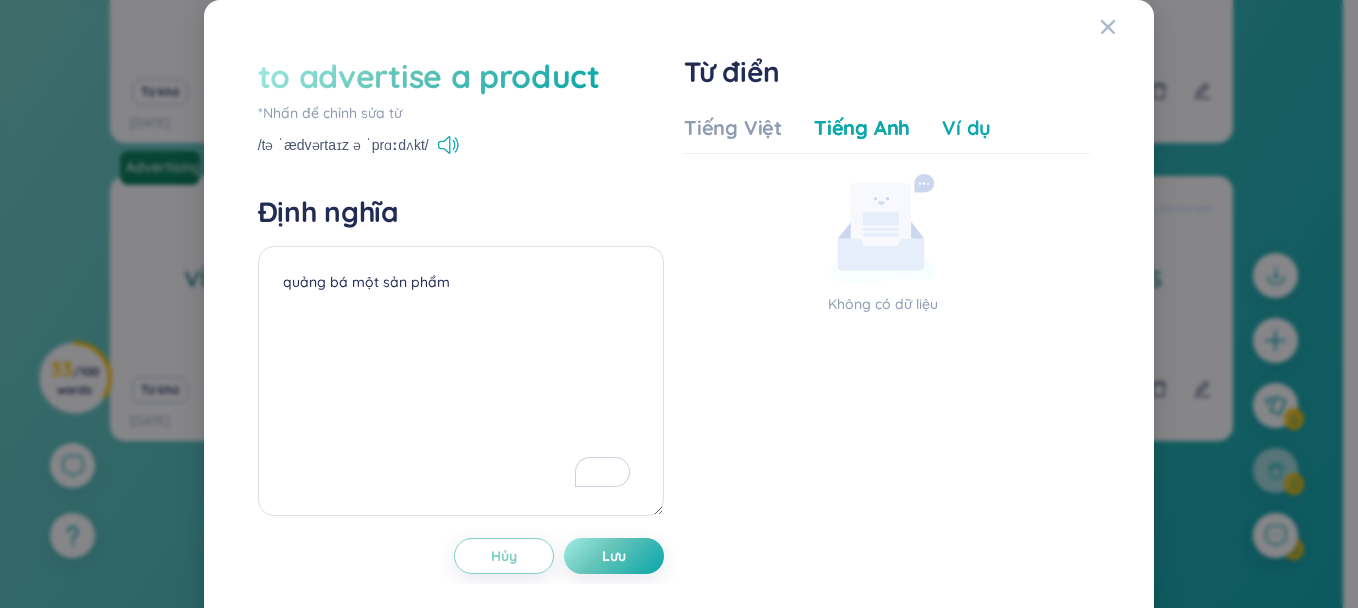 click on "Ví dụ" at bounding box center [966, 128] 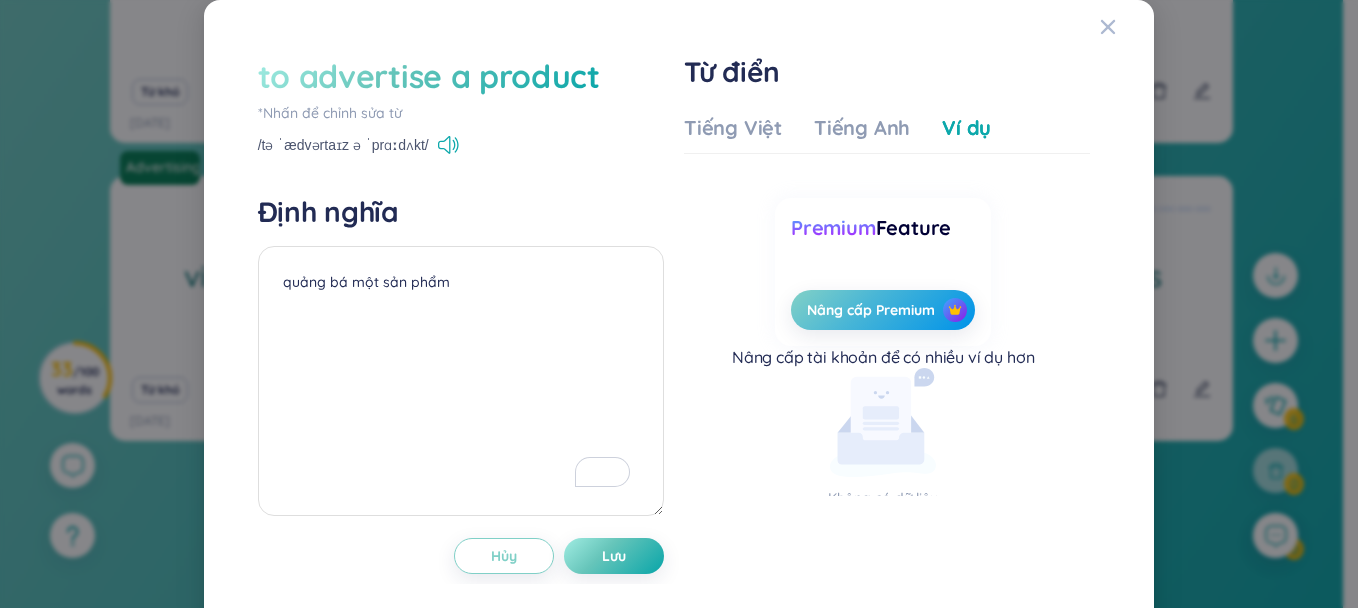 click on "to advertise a product *Nhấn để chỉnh sửa từ /tə ˈædvərtaɪz ə ˈprɑːdʌkt/ Định nghĩa quảng bá một sản phẩm Hủy Lưu Từ điển Tiếng Việt Tiếng Anh Ví dụ Không có dữ liệu Không có dữ liệu Premium  Feature Nâng cấp Premium Nâng cấp tài khoản để có nhiều ví dụ hơn Không có dữ liệu Hủy Lưu" at bounding box center [679, 314] 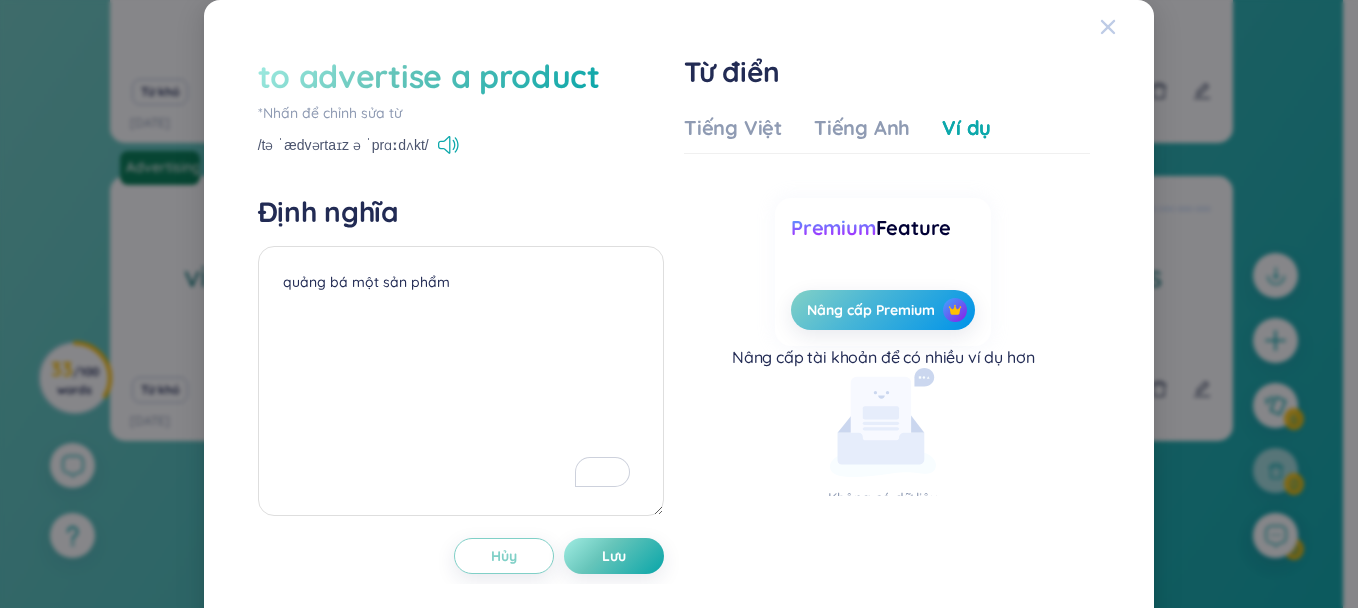 click at bounding box center (1108, 27) 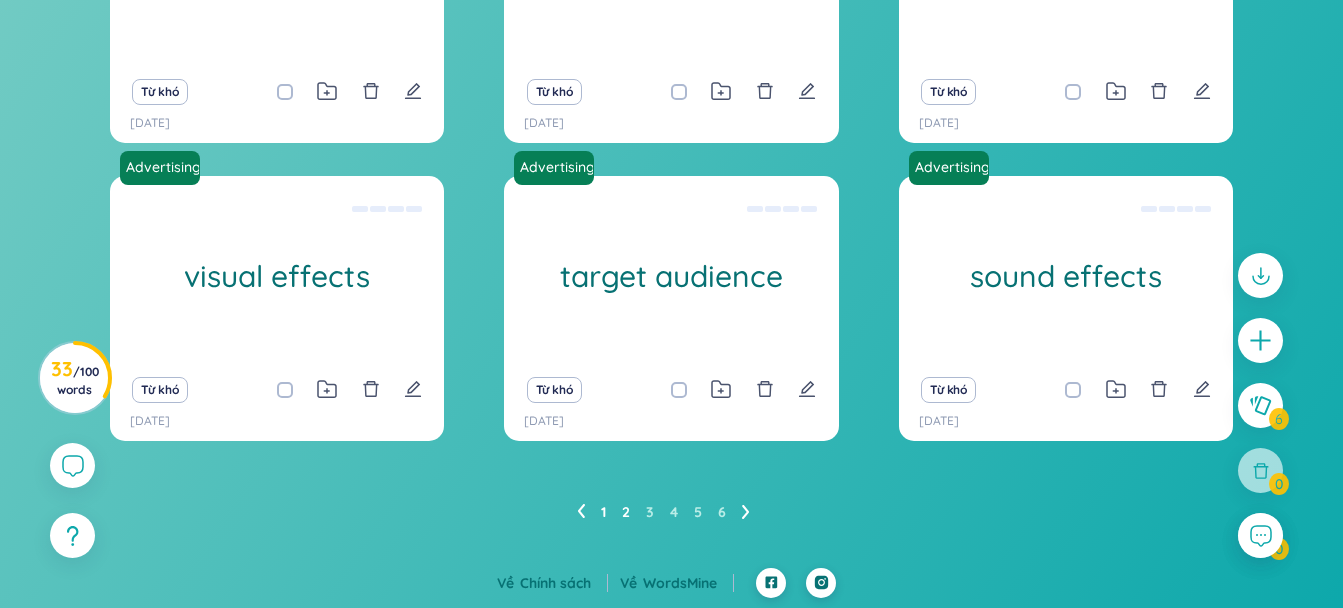 click on "1 2 3 4 5 6" at bounding box center [671, 512] 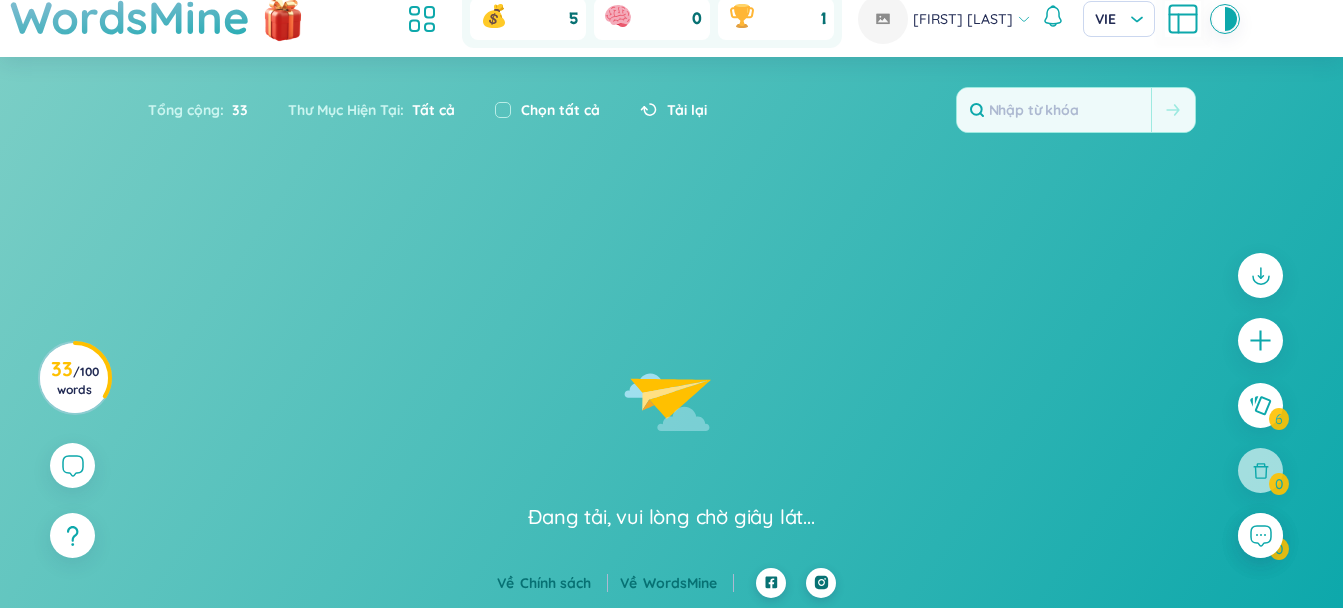 scroll, scrollTop: 385, scrollLeft: 0, axis: vertical 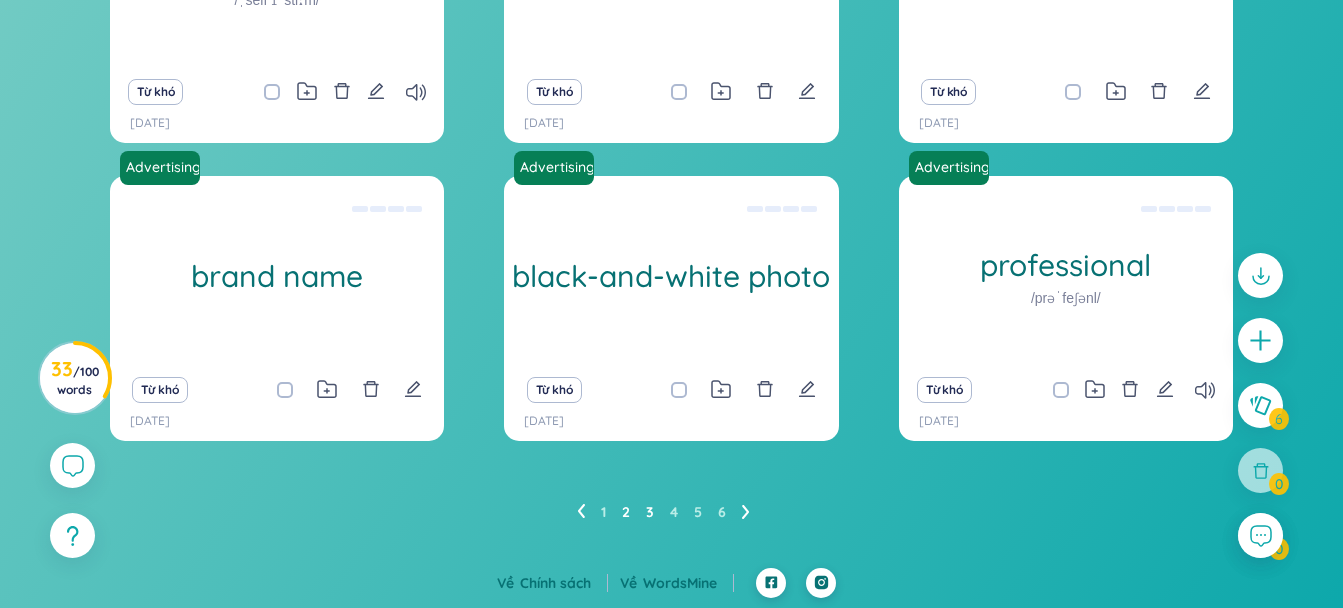 click on "3" at bounding box center (650, 512) 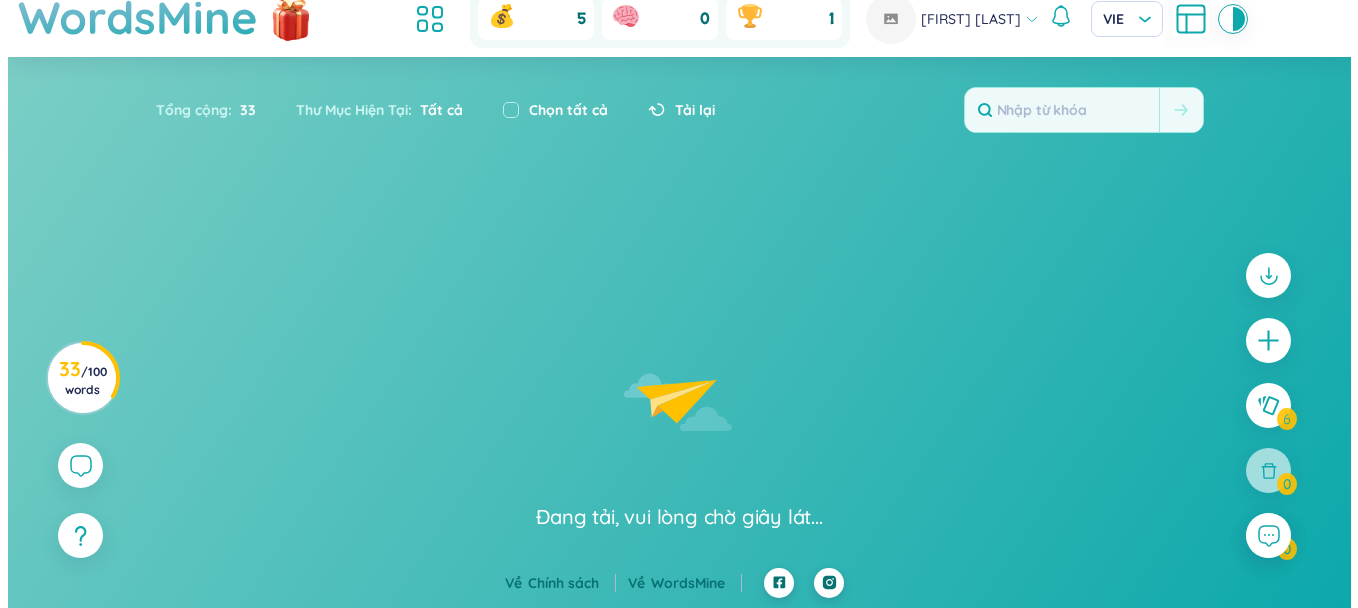 scroll, scrollTop: 385, scrollLeft: 0, axis: vertical 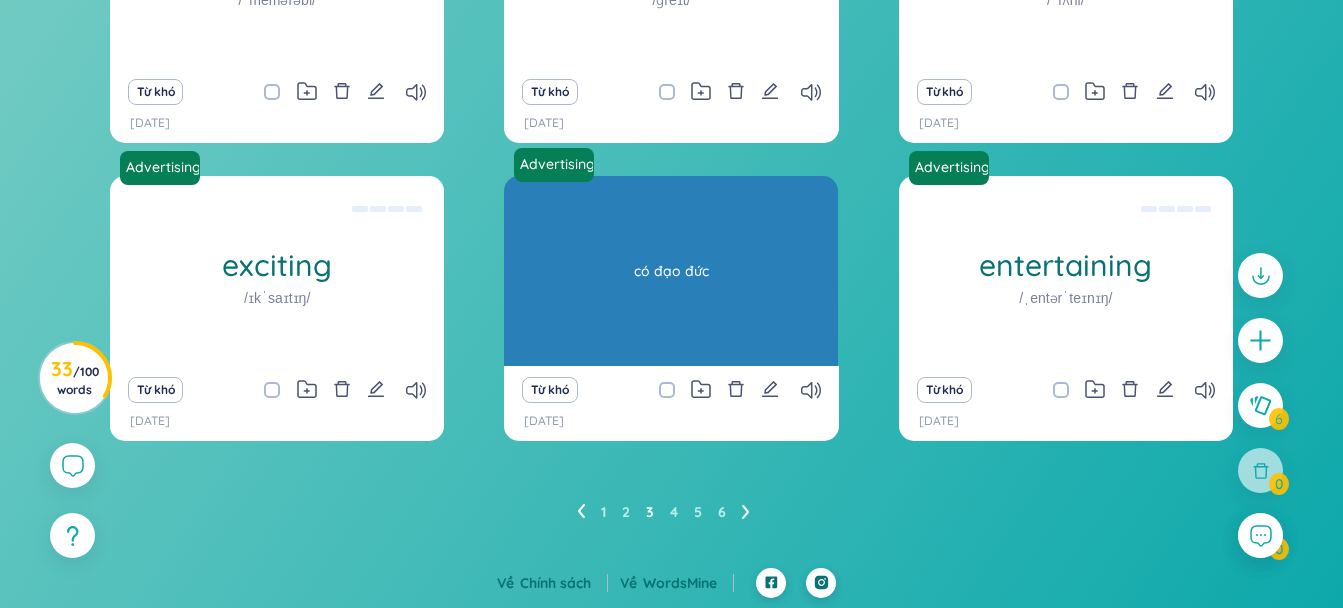 click on "có đạo đức" at bounding box center [671, 271] 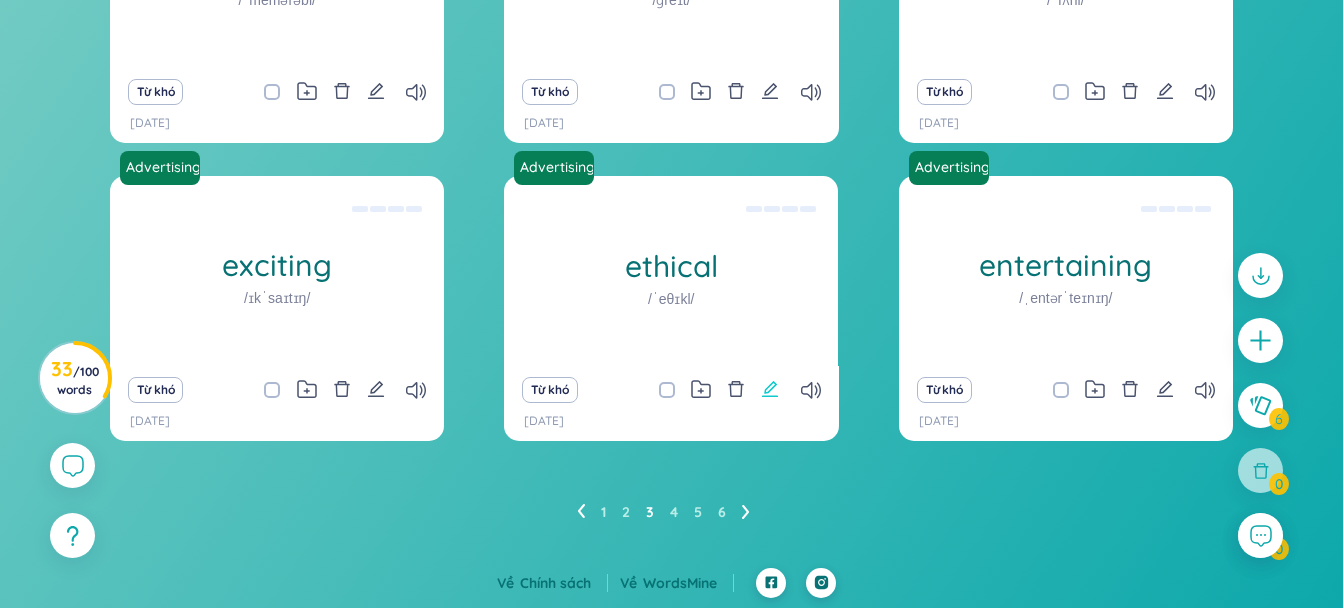 click 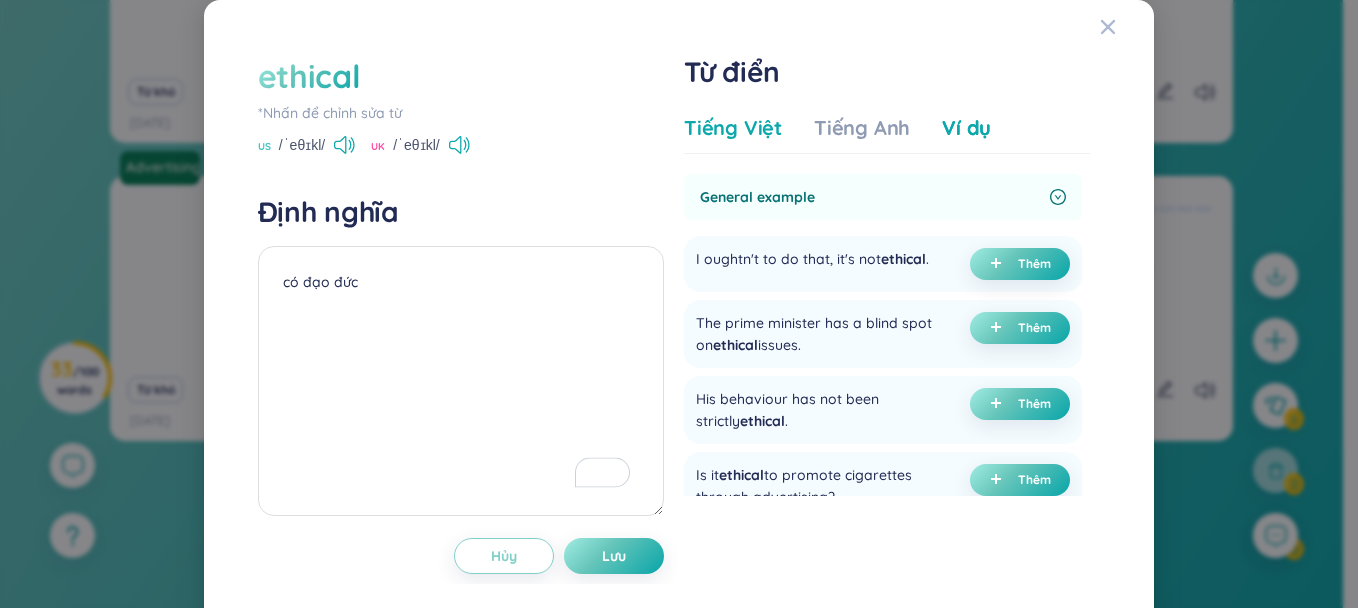 click on "Tiếng Việt" at bounding box center [733, 128] 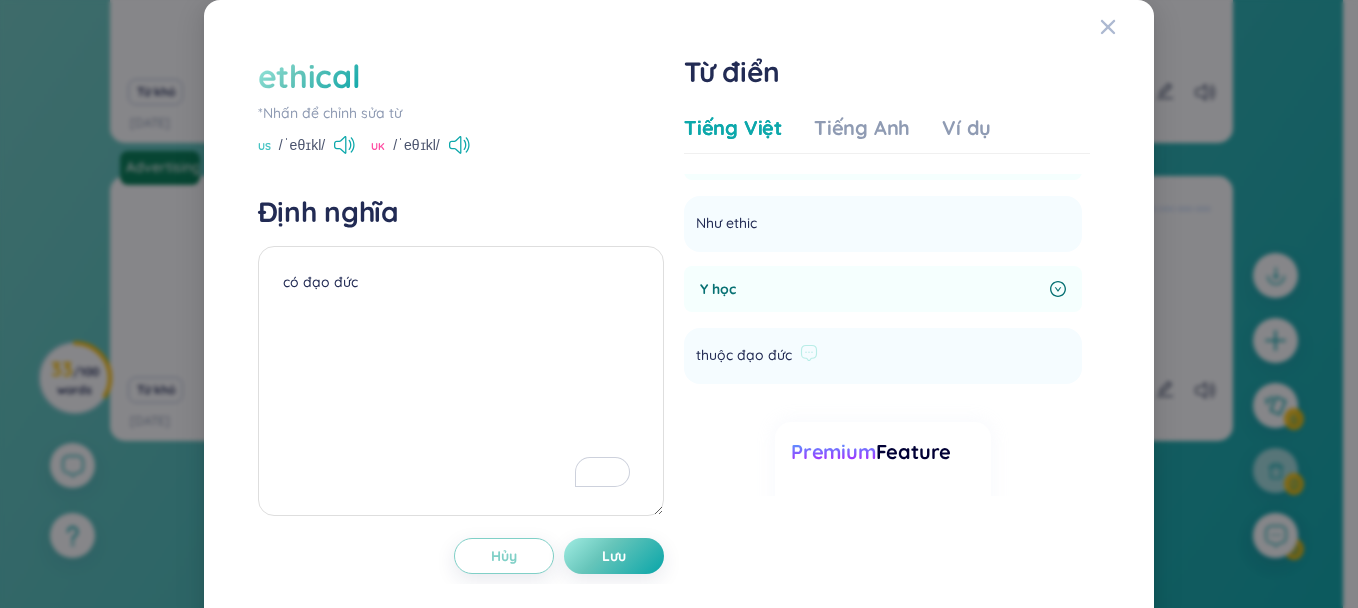 scroll, scrollTop: 0, scrollLeft: 0, axis: both 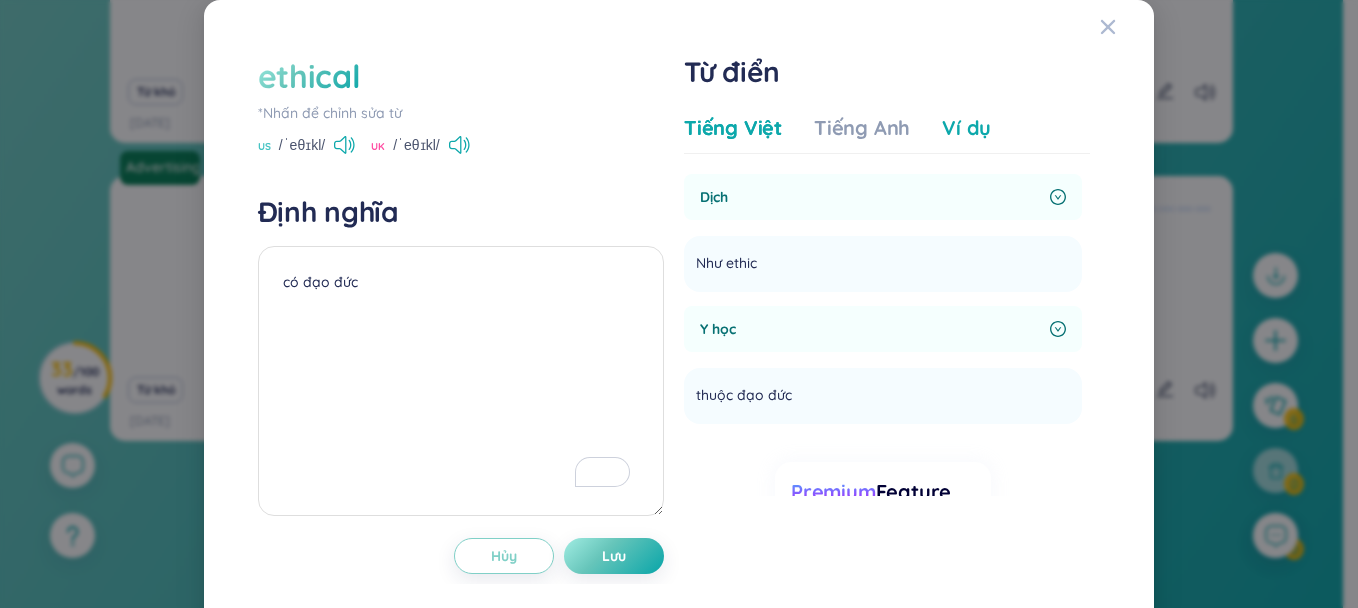 click on "Ví dụ" at bounding box center (966, 128) 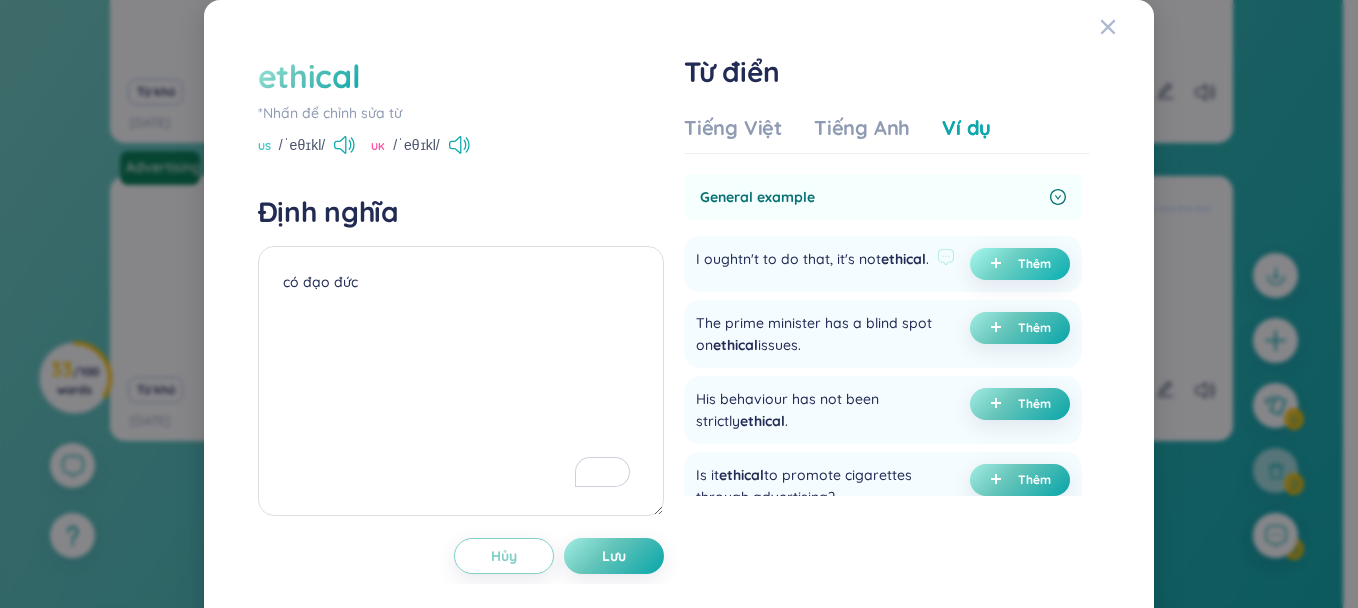 click on "Thêm" at bounding box center [1020, 264] 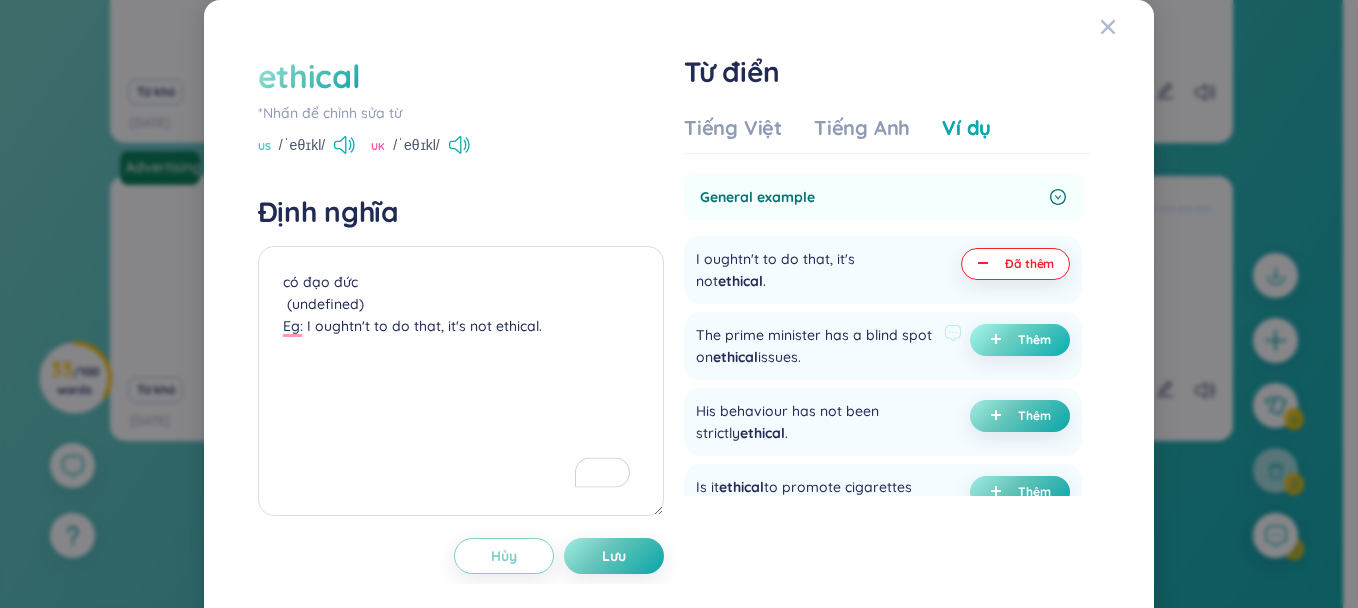 click on "Thêm" at bounding box center [1034, 340] 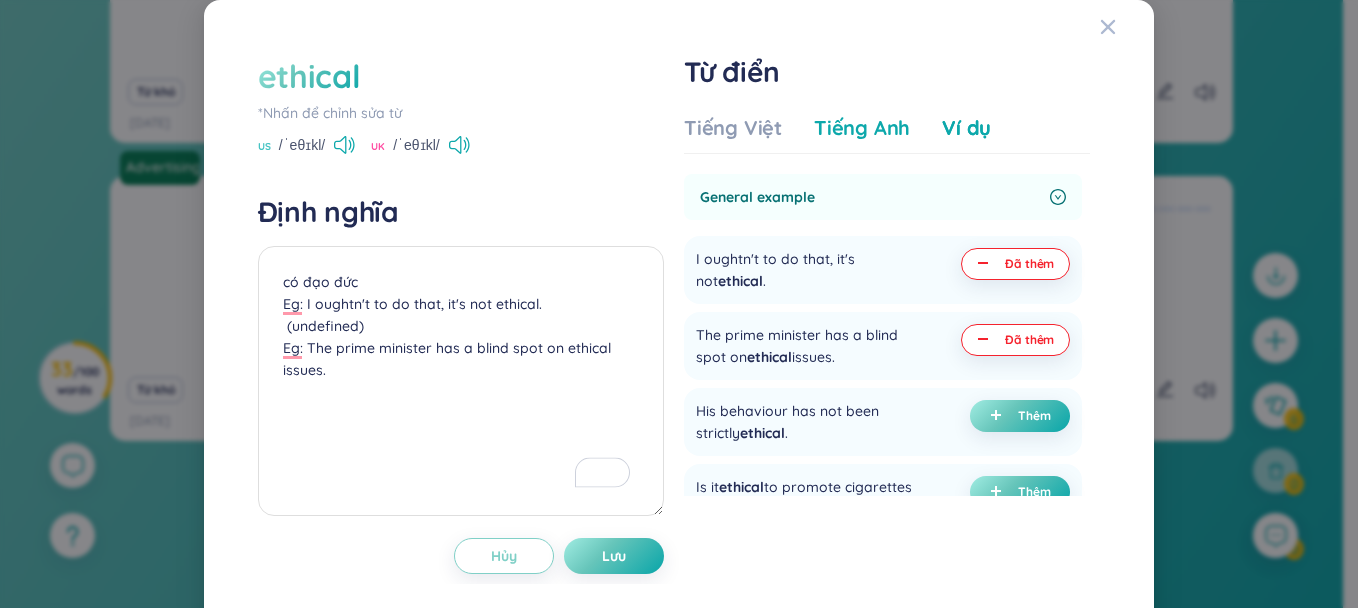 click on "Tiếng Anh" at bounding box center (862, 128) 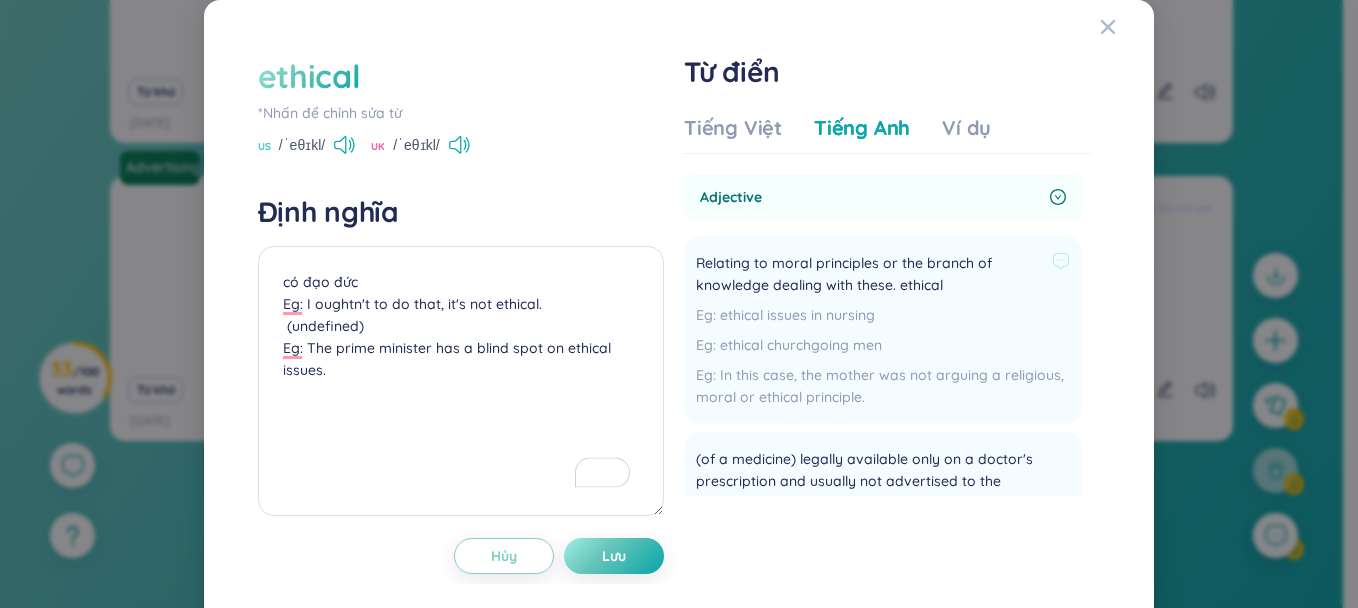click on "Relating to moral principles or the branch of knowledge dealing with these. ethical" at bounding box center [870, 274] 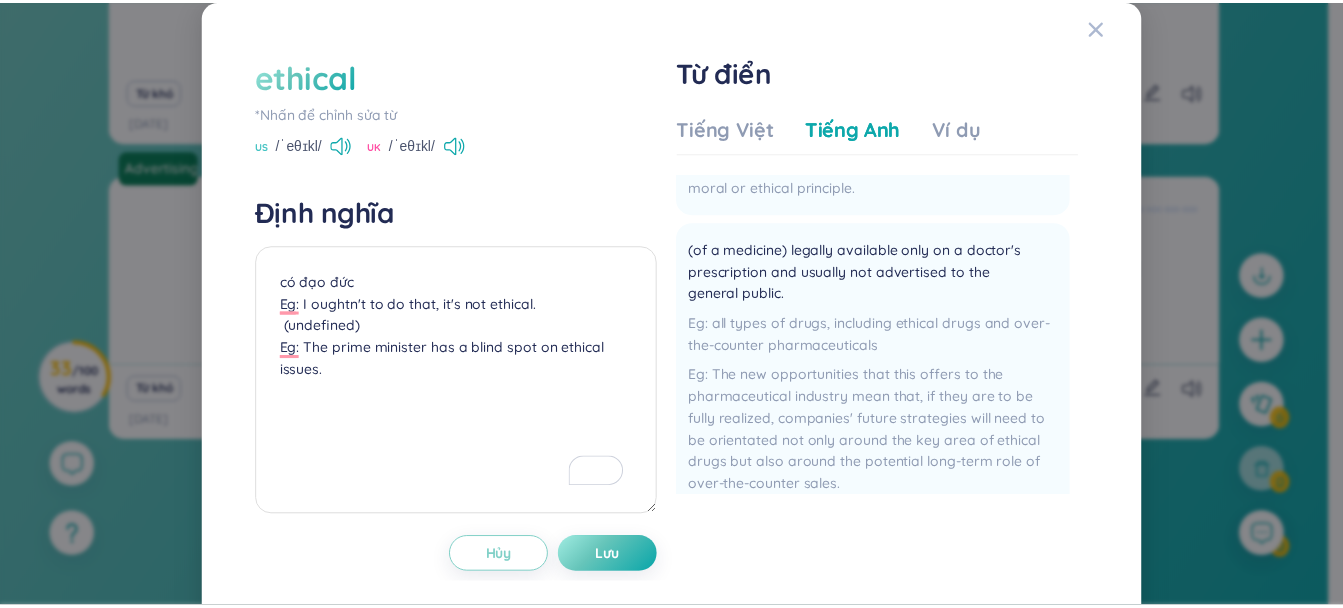 scroll, scrollTop: 0, scrollLeft: 0, axis: both 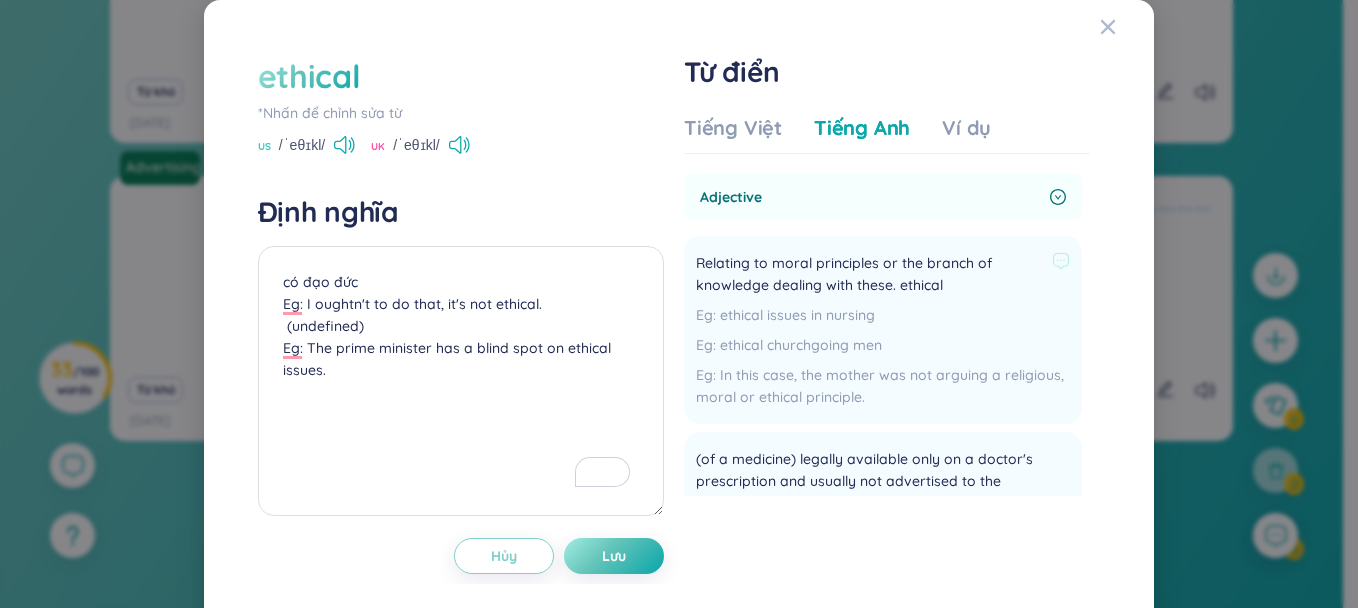 click on "Relating to moral principles or the branch of knowledge dealing with these. ethical" at bounding box center (870, 274) 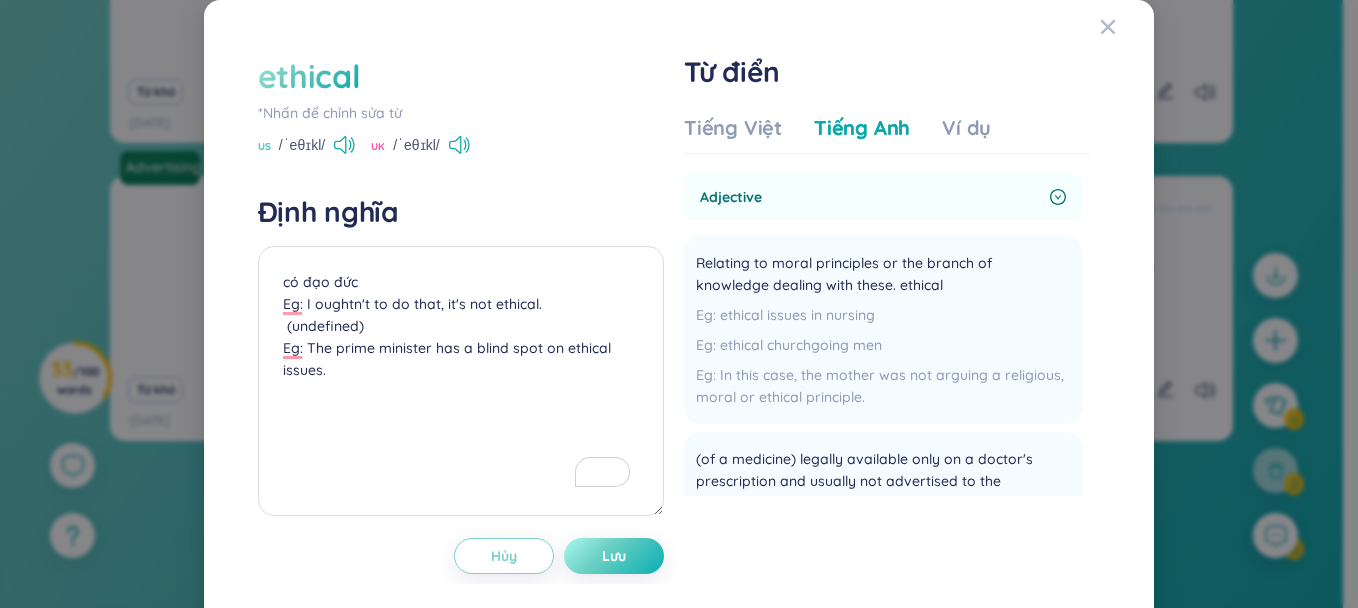 click on "Lưu" at bounding box center (614, 556) 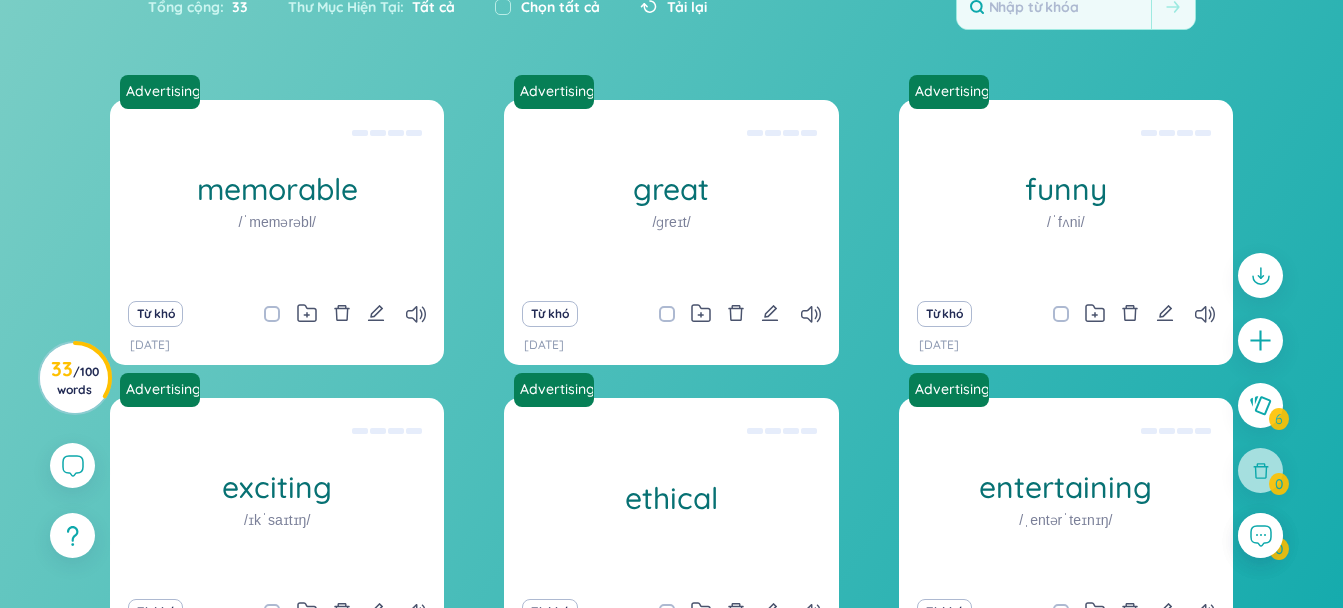 scroll, scrollTop: 118, scrollLeft: 0, axis: vertical 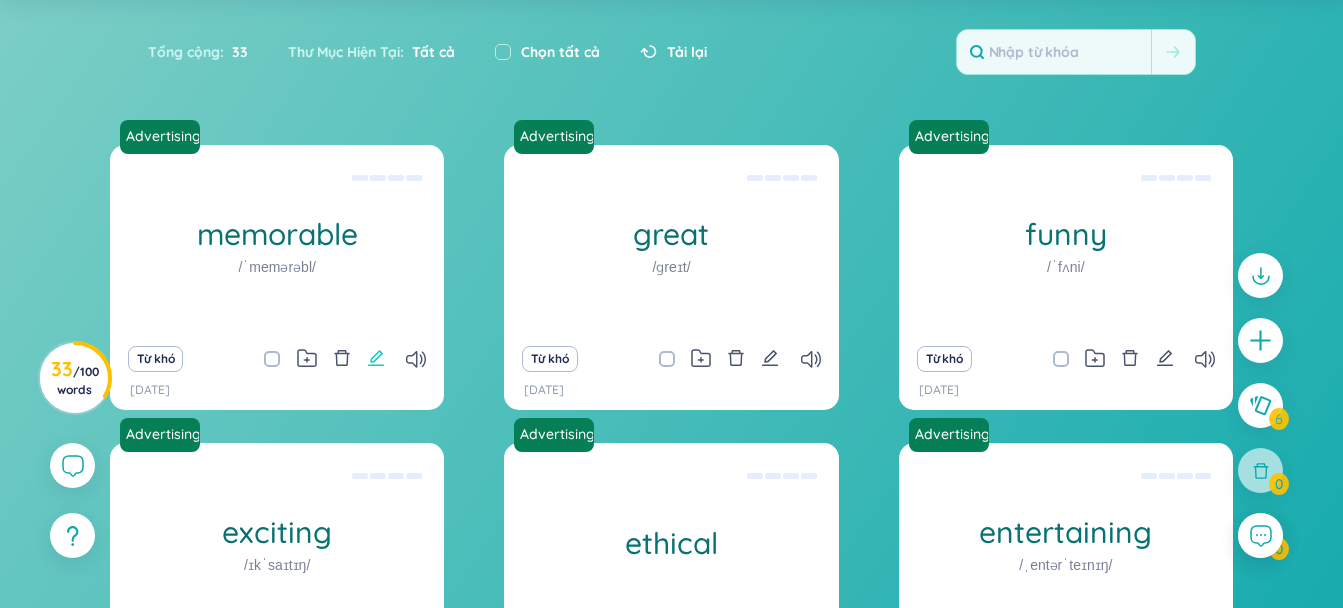 click 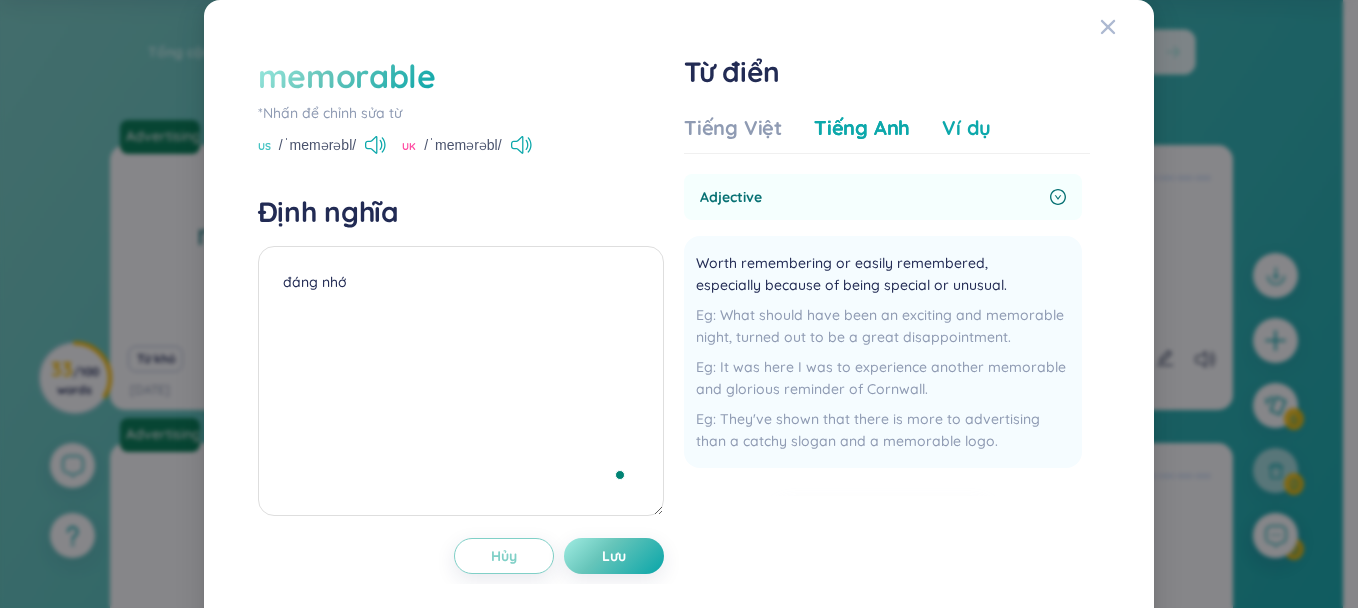 click on "Ví dụ" at bounding box center (966, 128) 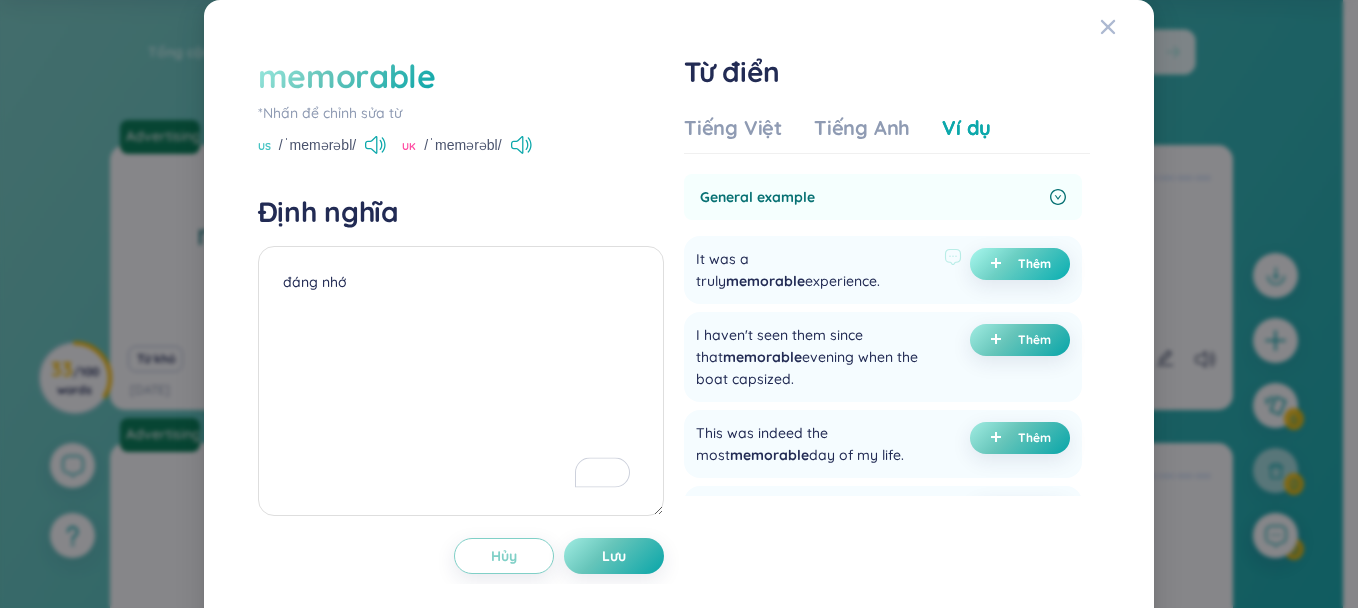 click on "Thêm" at bounding box center (1020, 264) 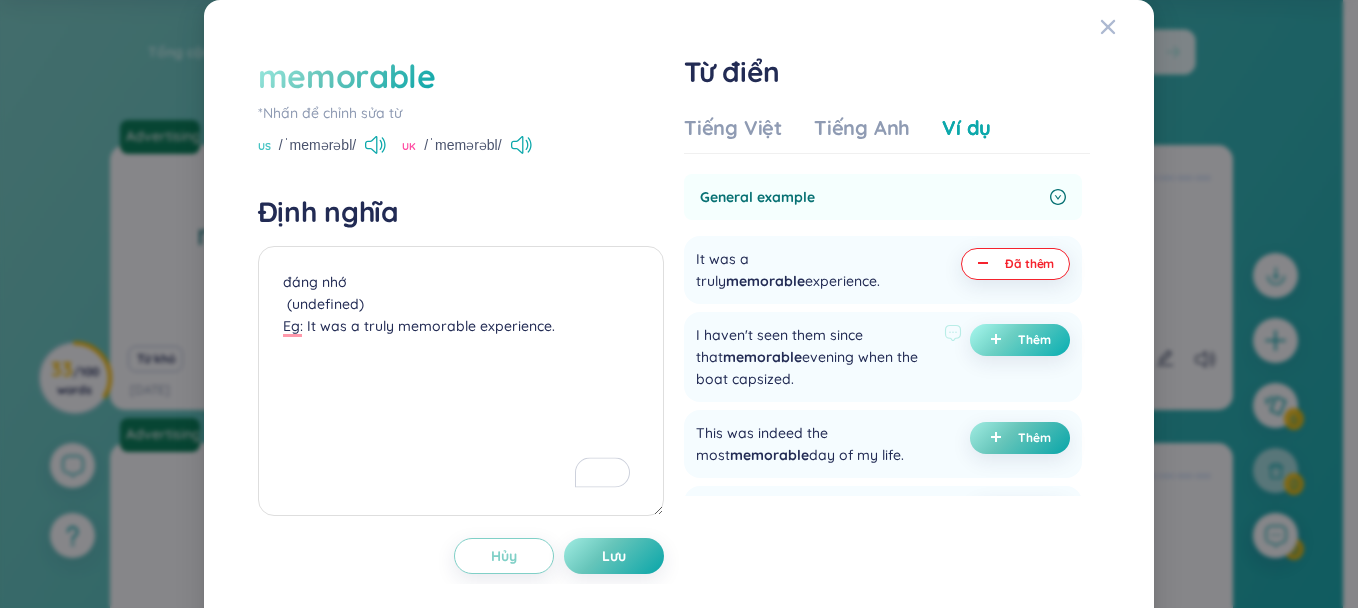 click on "Thêm" at bounding box center [1034, 340] 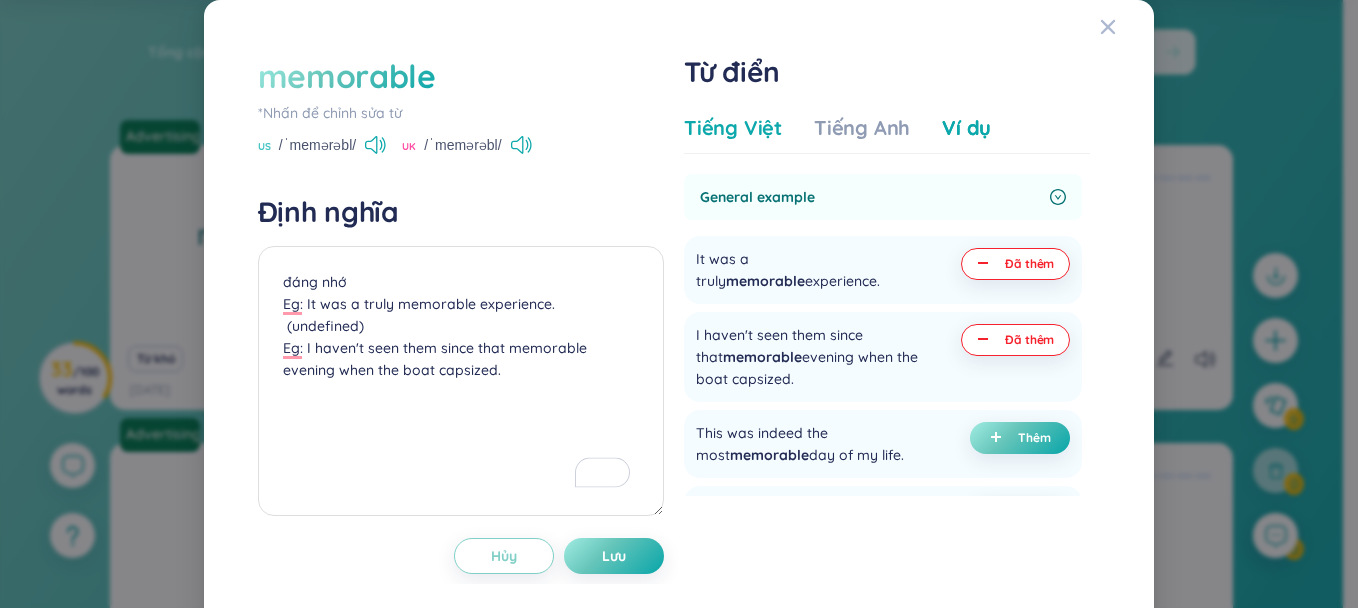 click on "Tiếng Việt" at bounding box center [733, 128] 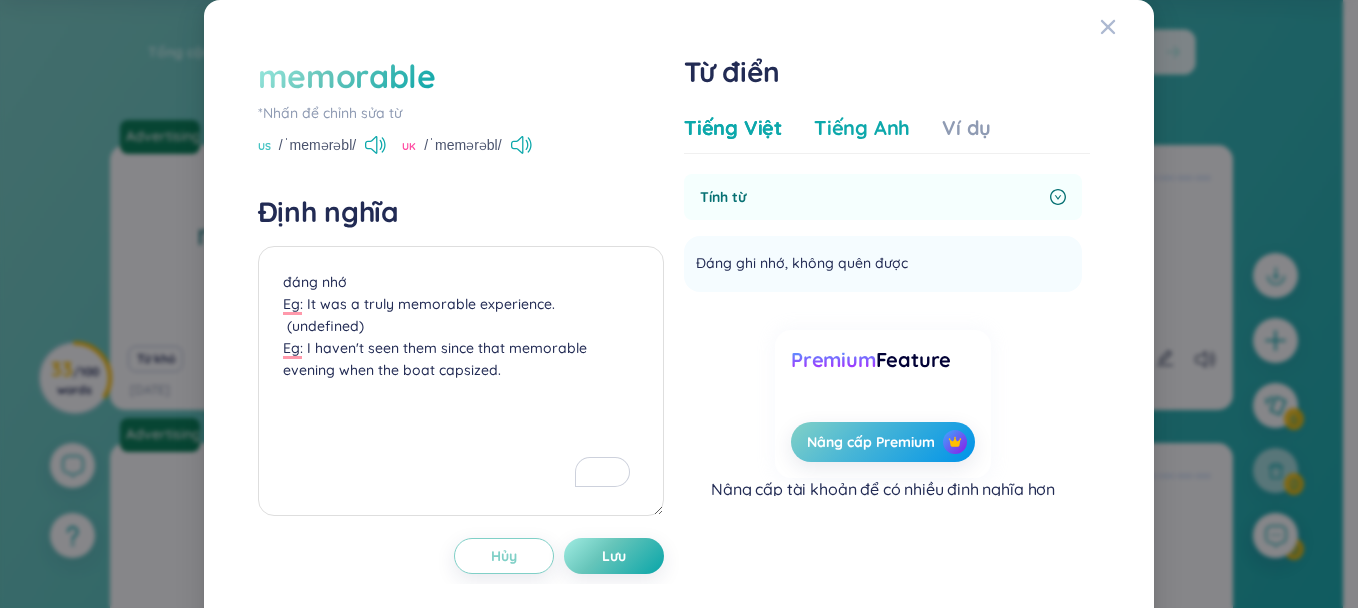 click on "Tiếng Anh" at bounding box center (862, 128) 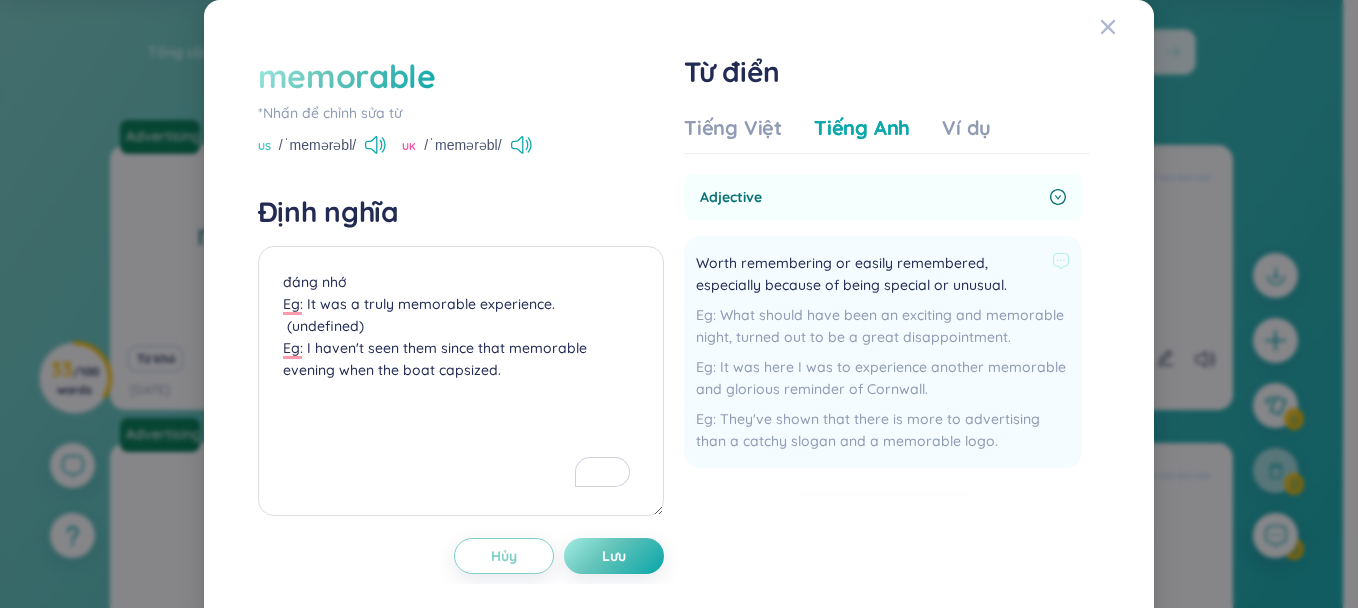 drag, startPoint x: 800, startPoint y: 241, endPoint x: 796, endPoint y: 259, distance: 18.439089 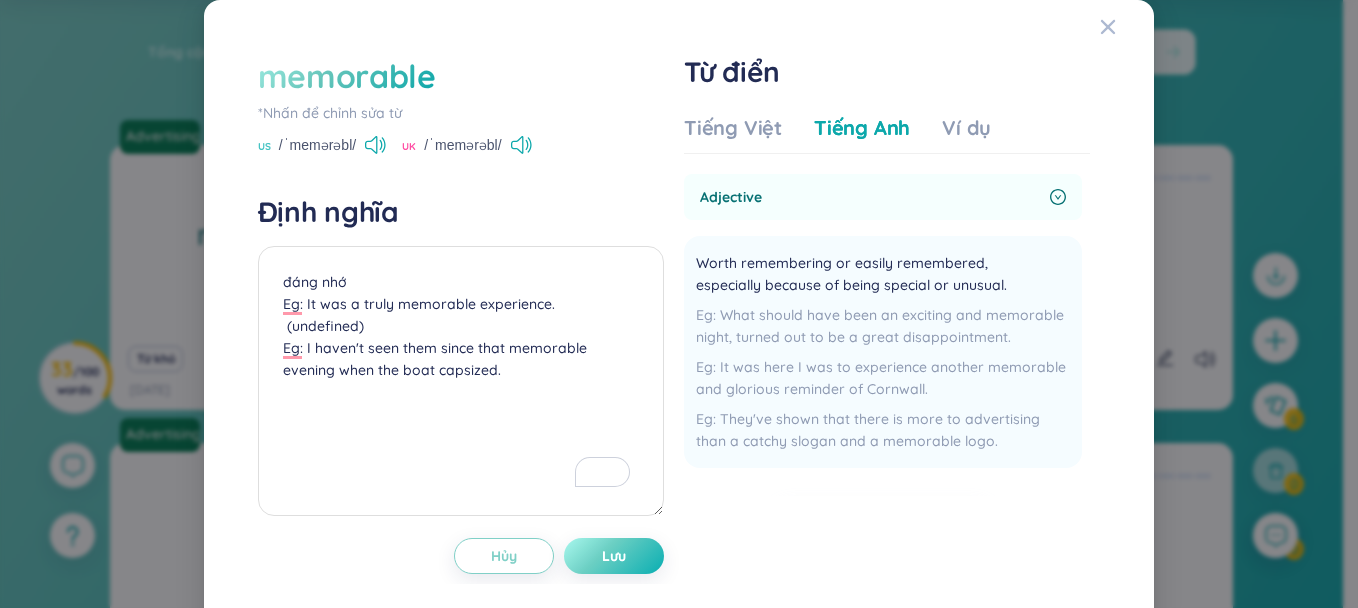 click on "Lưu" at bounding box center [614, 556] 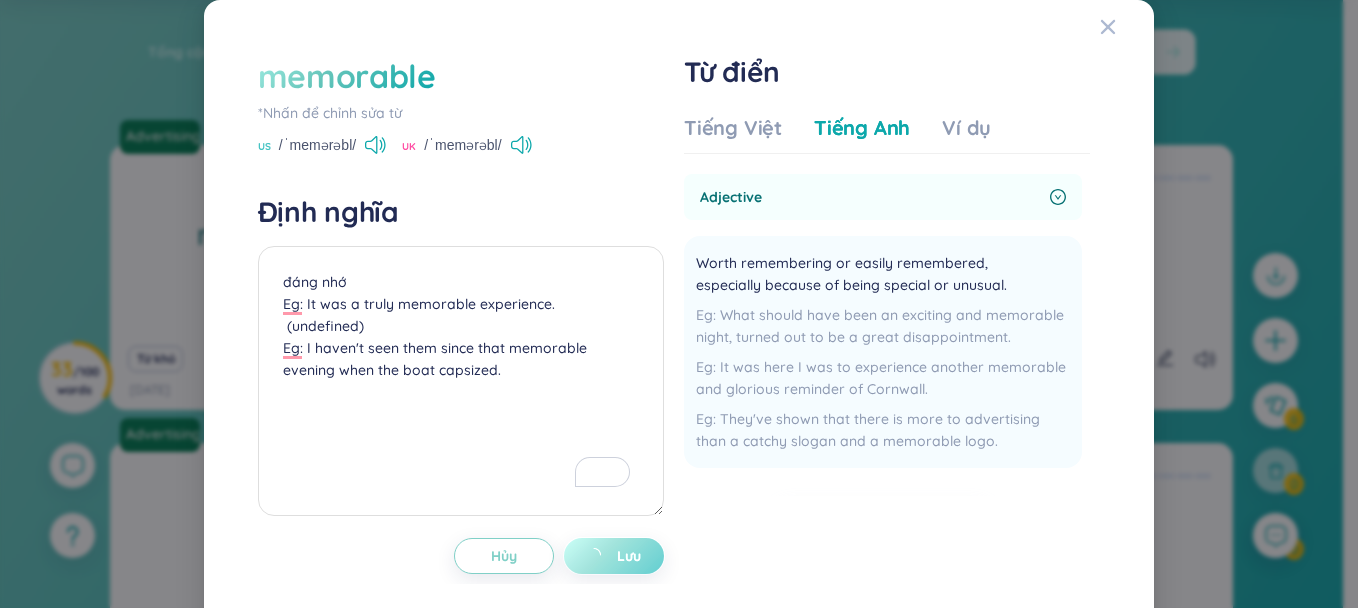 type on "đáng nhớ
Eg: It was a truly memorable experience.
(undefined)
Eg: I haven't seen them since that memorable evening when the boat capsized." 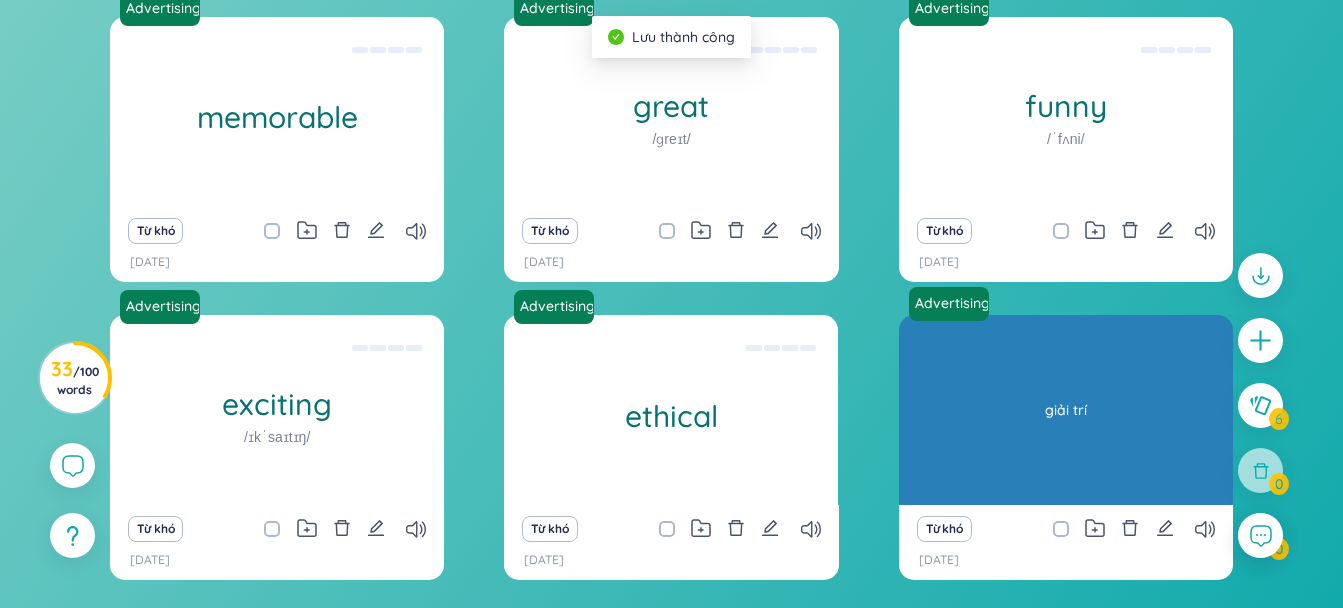 scroll, scrollTop: 385, scrollLeft: 0, axis: vertical 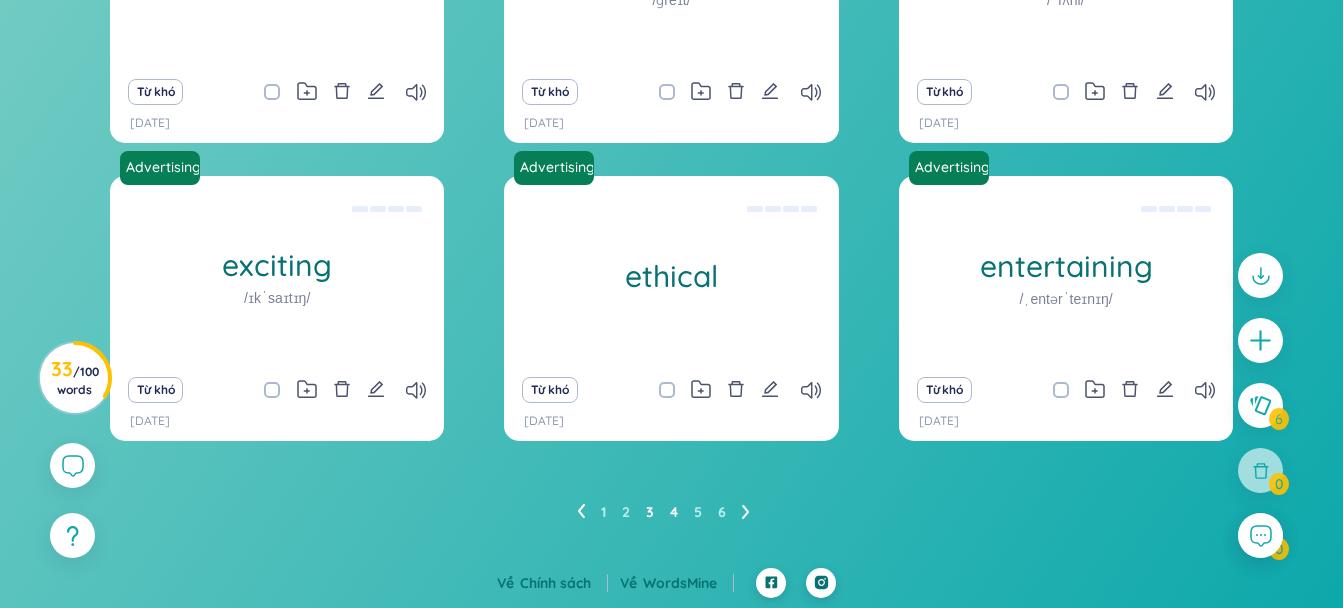 click on "4" at bounding box center (674, 512) 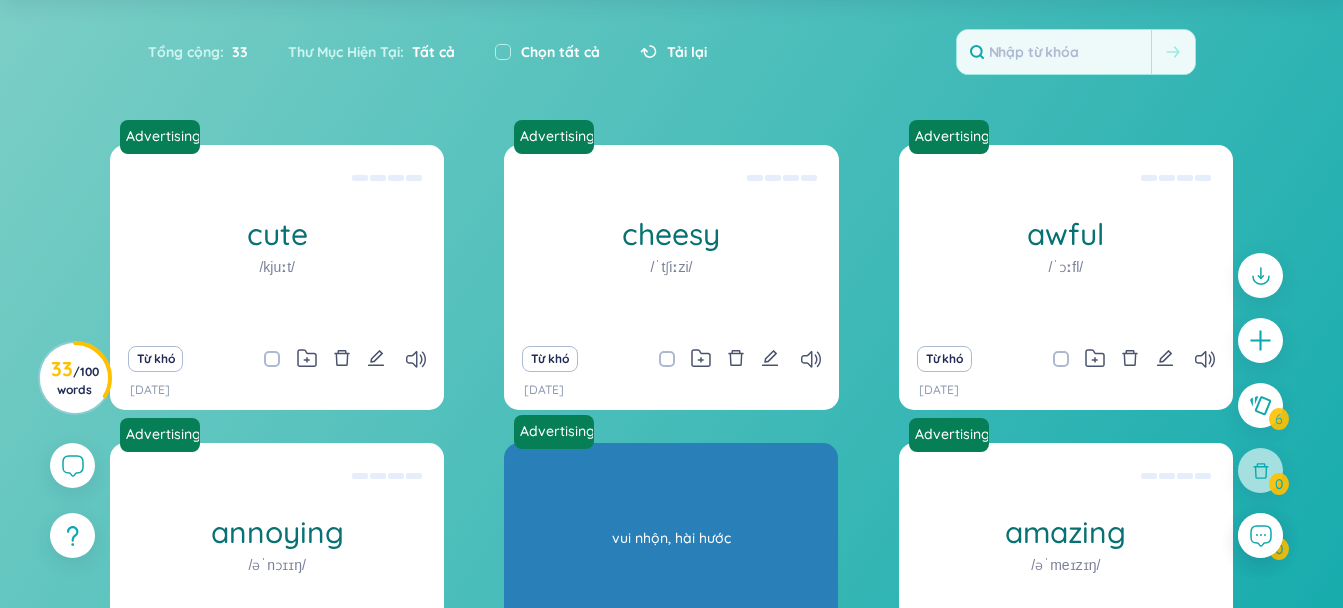 scroll, scrollTop: 385, scrollLeft: 0, axis: vertical 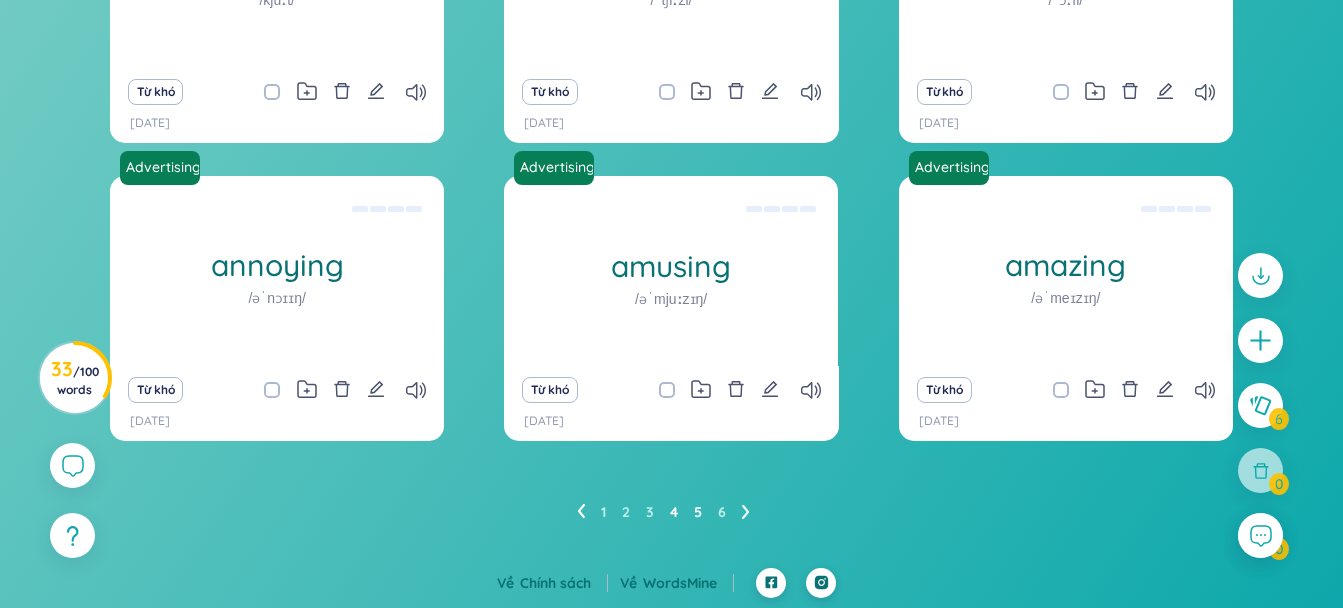 click on "5" at bounding box center [698, 512] 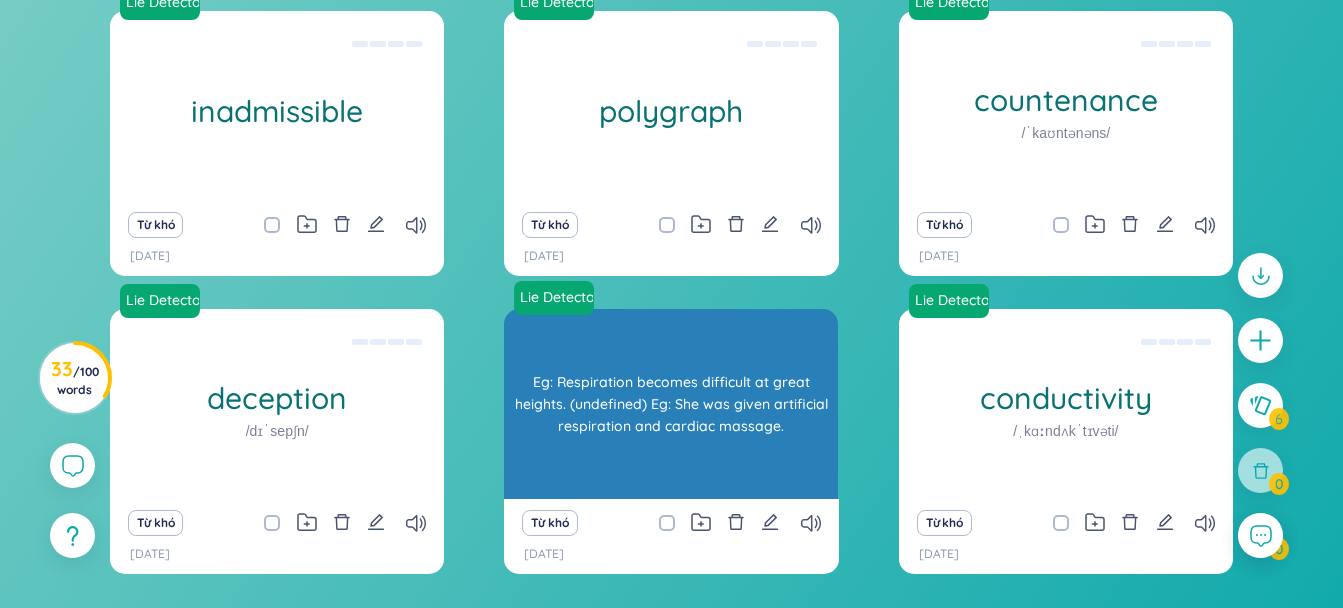 scroll, scrollTop: 385, scrollLeft: 0, axis: vertical 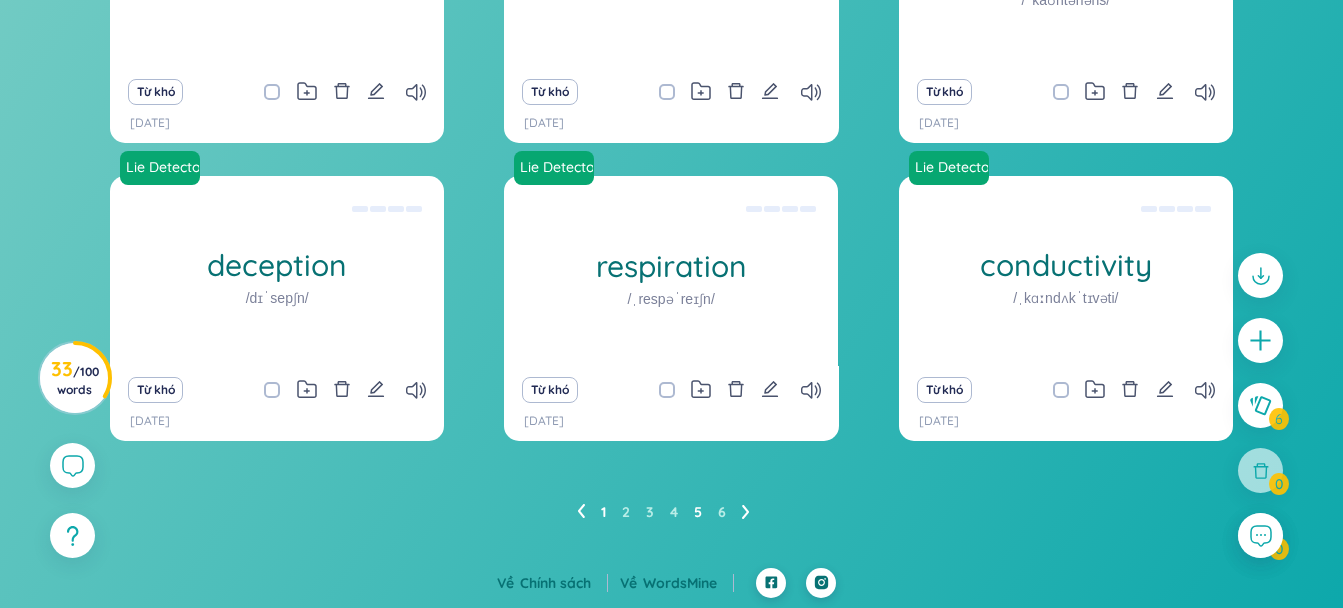 click on "1" at bounding box center (603, 512) 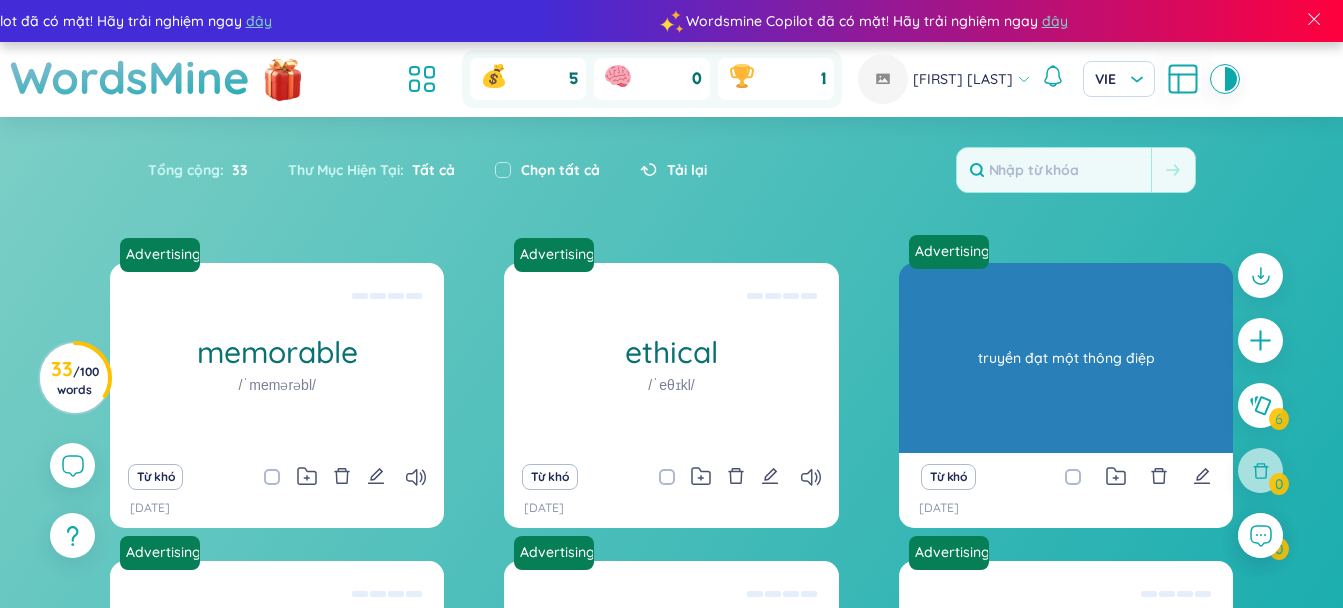 scroll, scrollTop: 385, scrollLeft: 0, axis: vertical 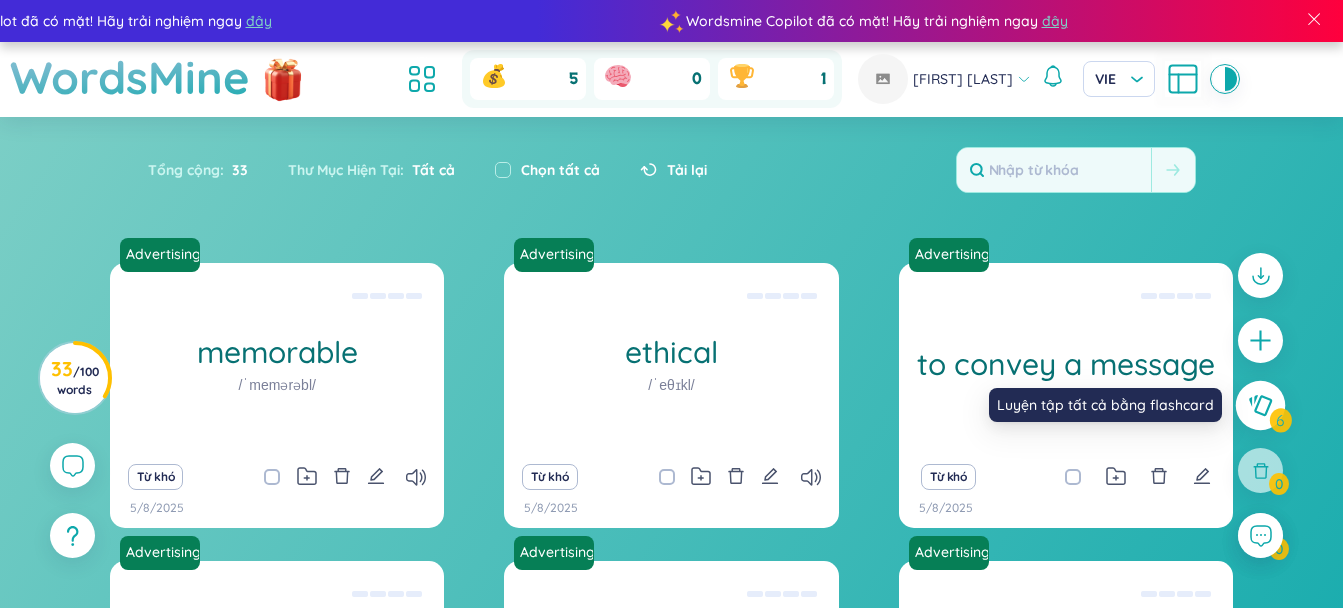 click 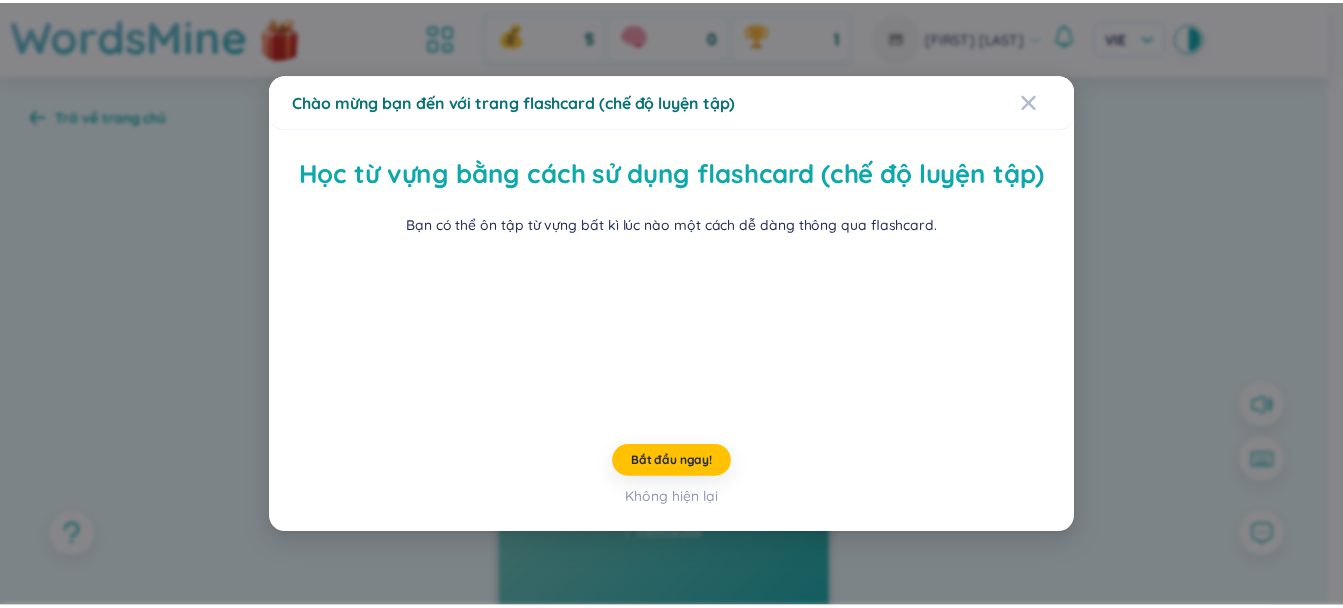 scroll, scrollTop: 107, scrollLeft: 0, axis: vertical 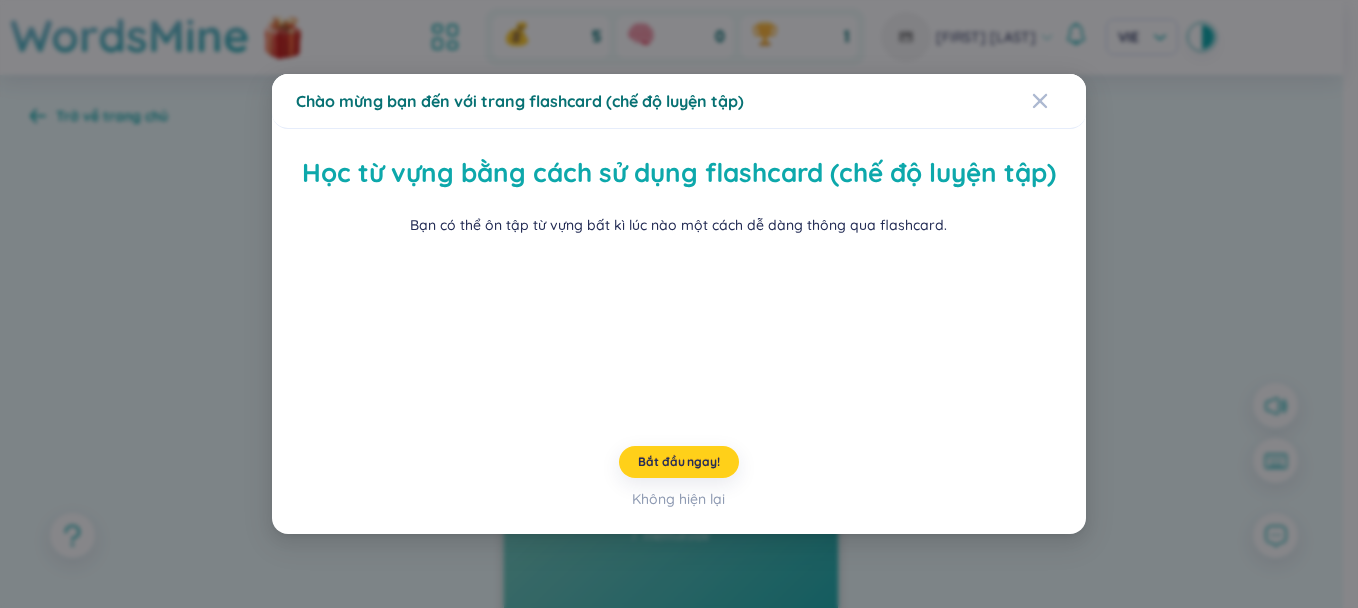 click on "Bắt đầu ngay!" at bounding box center (678, 462) 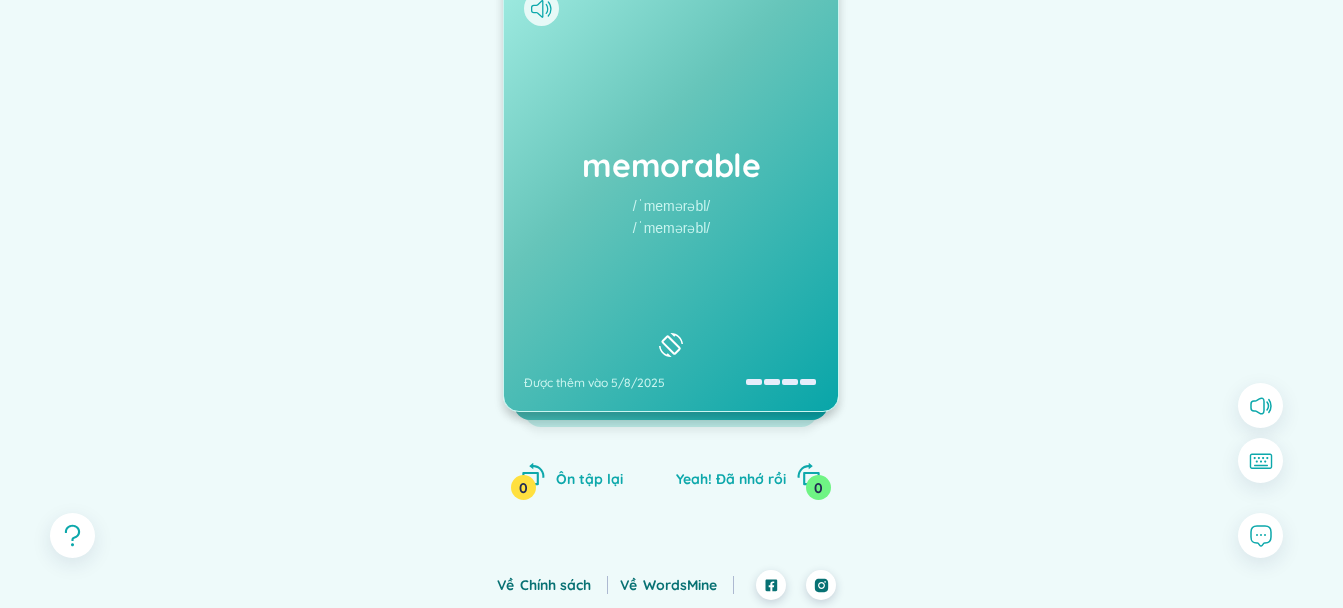 scroll, scrollTop: 309, scrollLeft: 0, axis: vertical 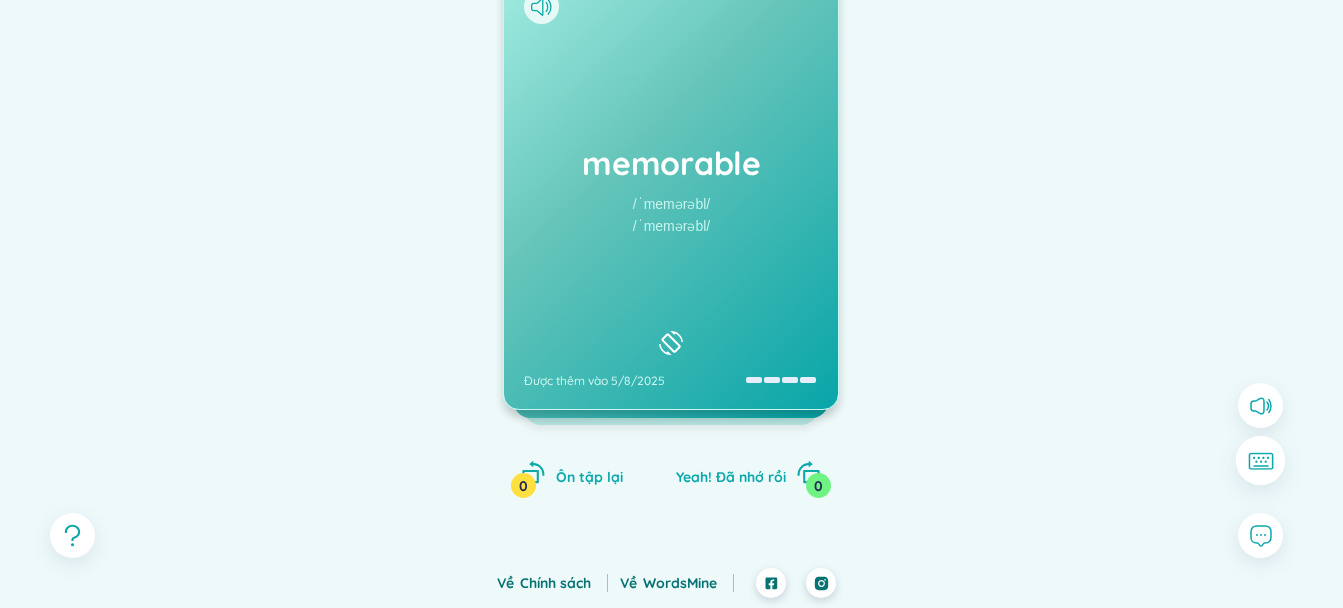 click 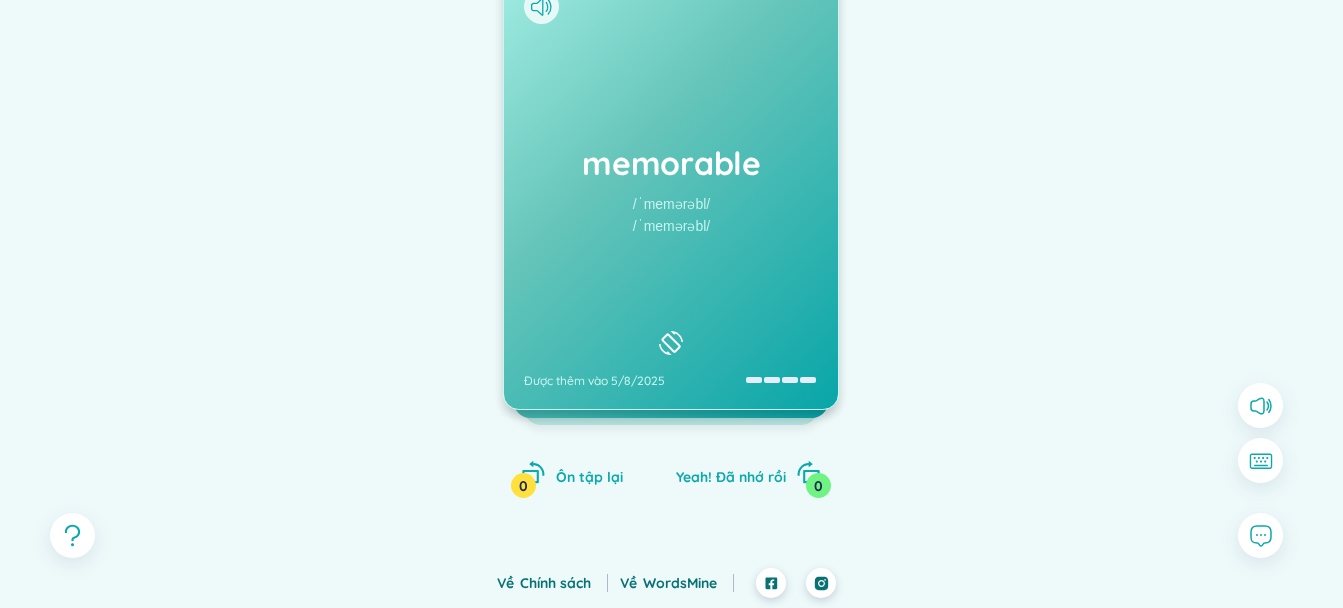 click on "memorable /ˈmemərəbl/ /ˈmemərəbl/ Được thêm vào 5/8/2025 đáng nhớ
Eg: It was a truly memorable experience.
(undefined)
Eg: I haven't seen them since that memorable evening when the boat capsized.
Được thêm vào 5/8/2025 ethical Ôn tập lại 0 Yeah! Đã nhớ rồi 0" at bounding box center [671, 209] 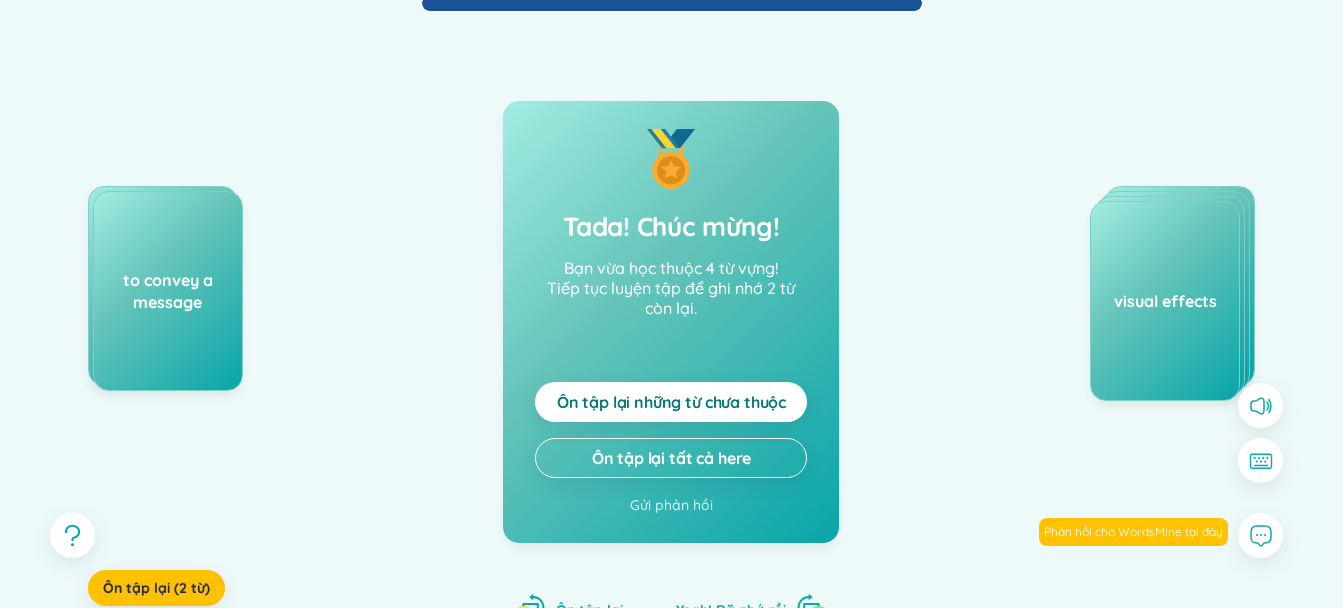 click on "Ôn tập lại những từ chưa thuộc" at bounding box center (671, 402) 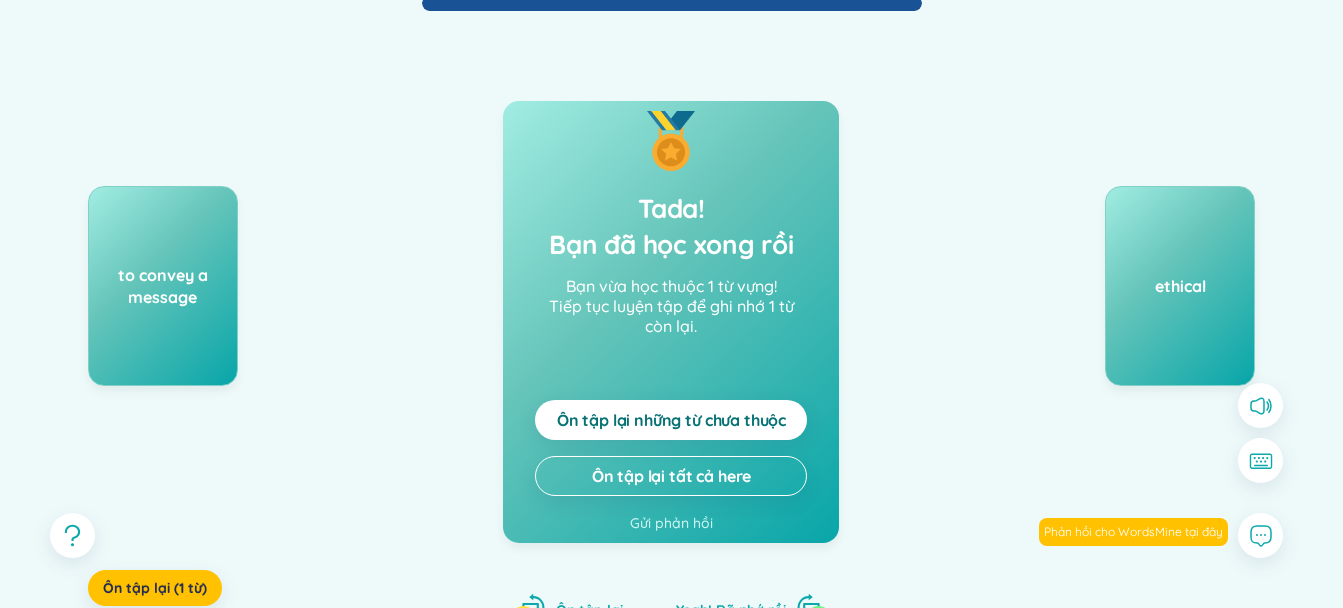 click on "Ôn tập lại những từ chưa thuộc" at bounding box center [671, 420] 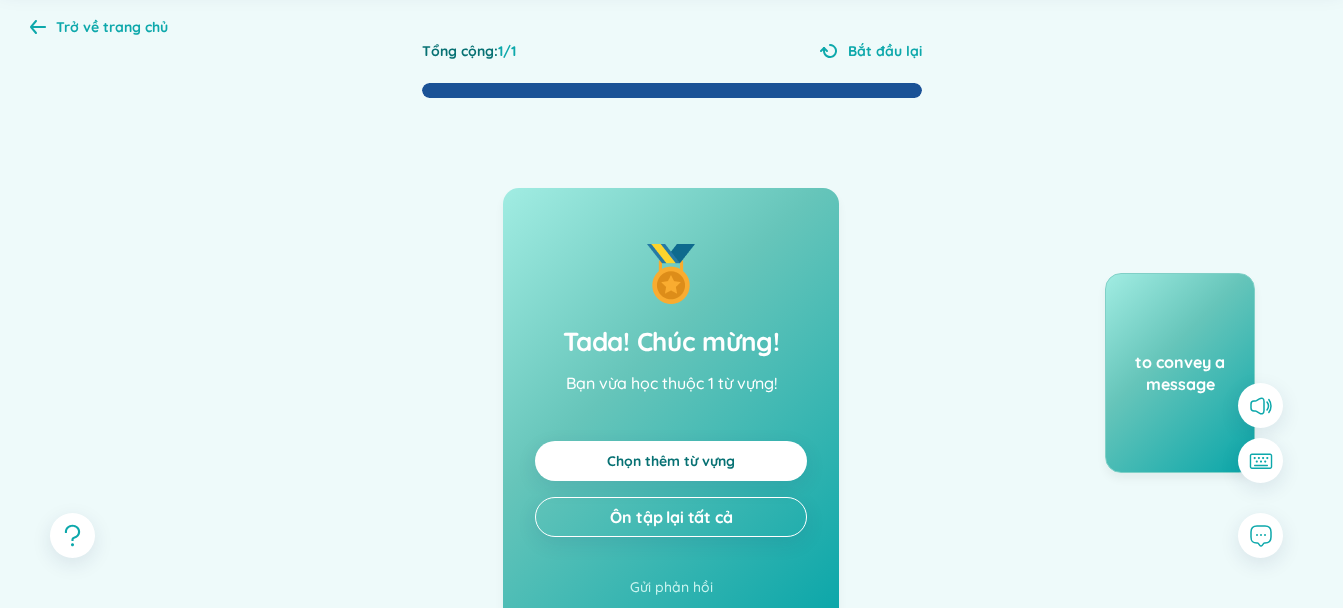 scroll, scrollTop: 133, scrollLeft: 0, axis: vertical 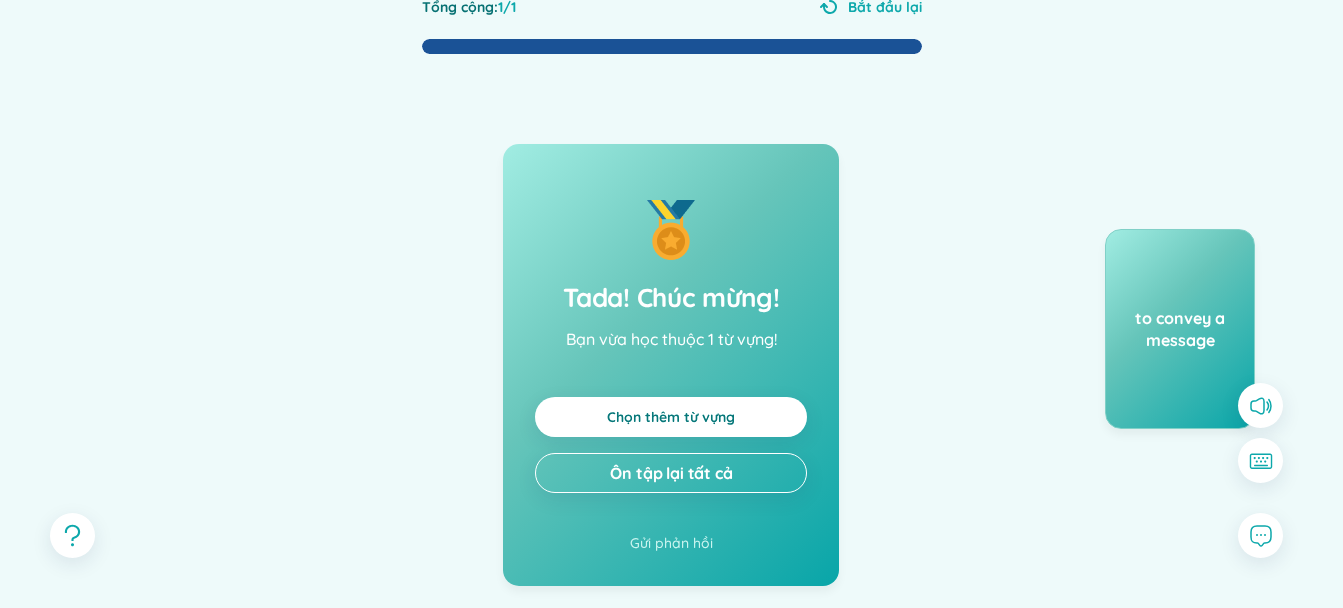 click on "Chọn thêm từ vựng" at bounding box center (671, 417) 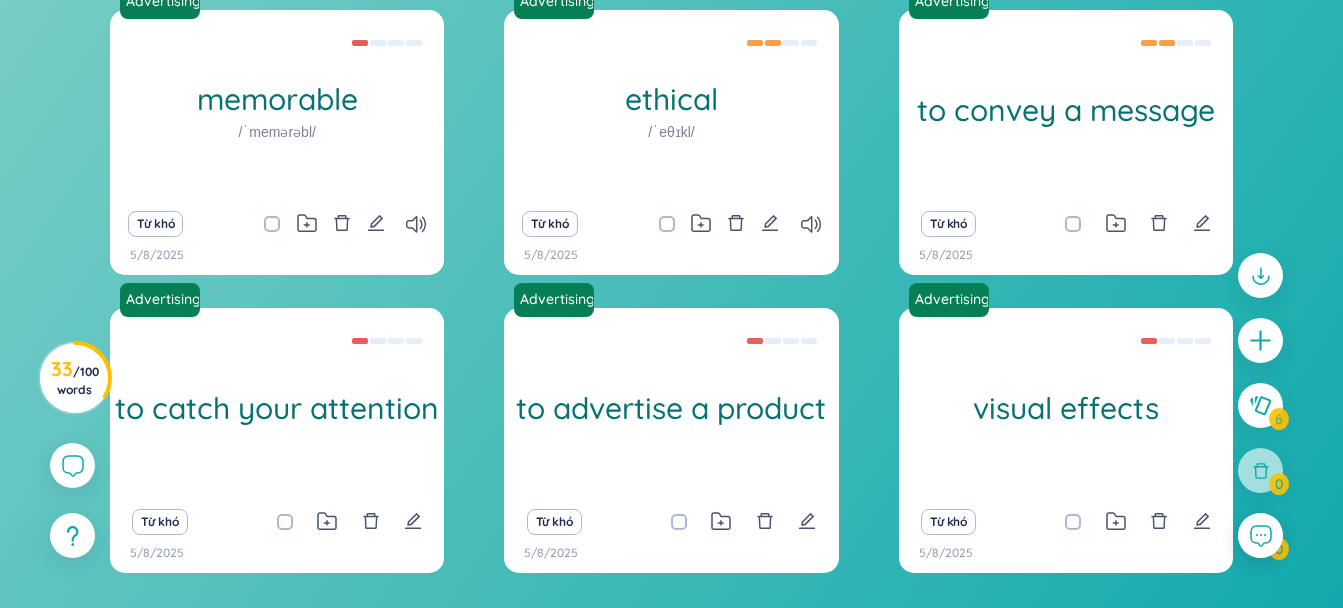 scroll, scrollTop: 76, scrollLeft: 0, axis: vertical 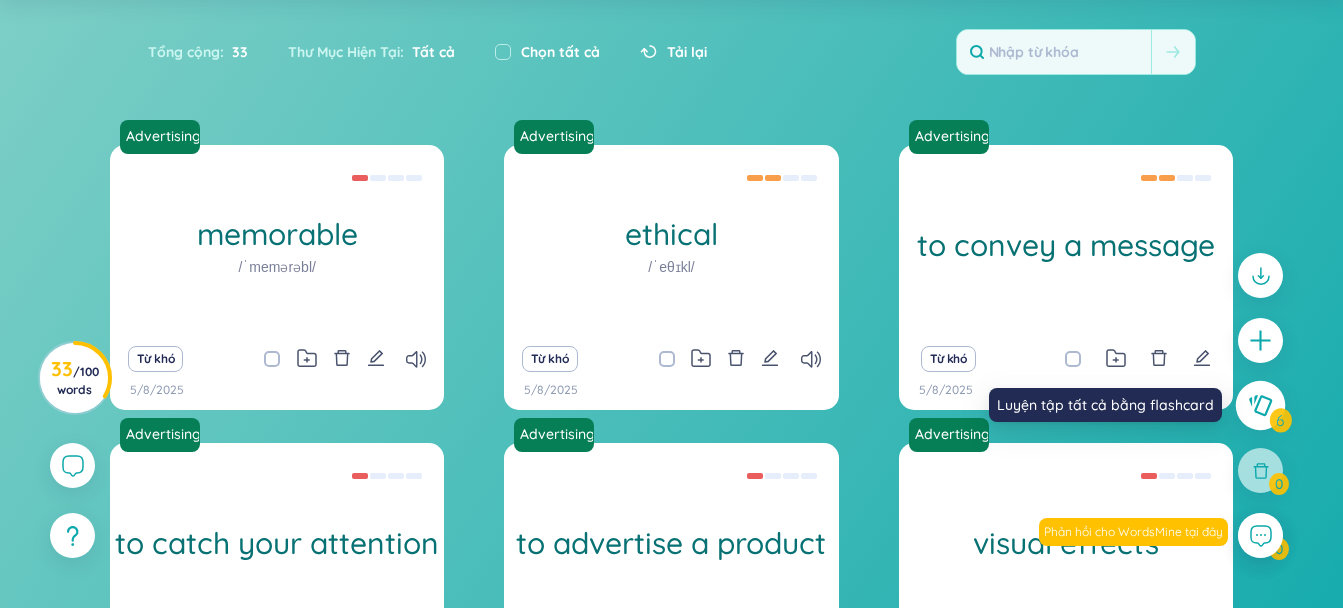click at bounding box center [1261, 406] 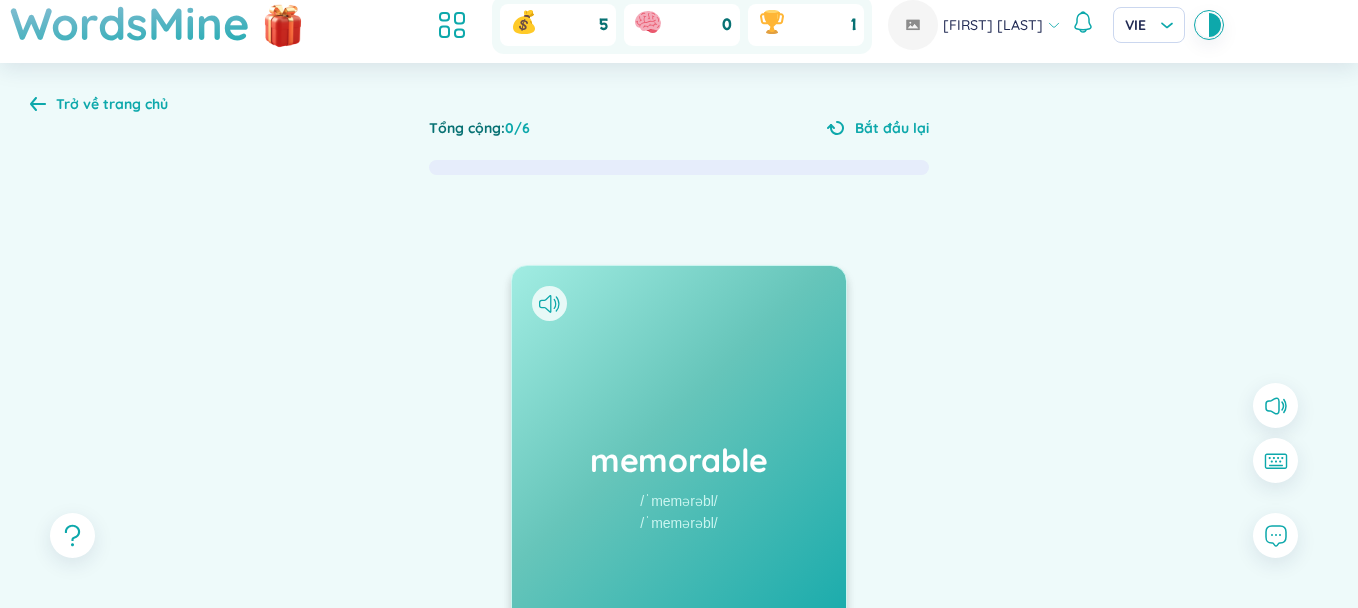 scroll, scrollTop: 0, scrollLeft: 0, axis: both 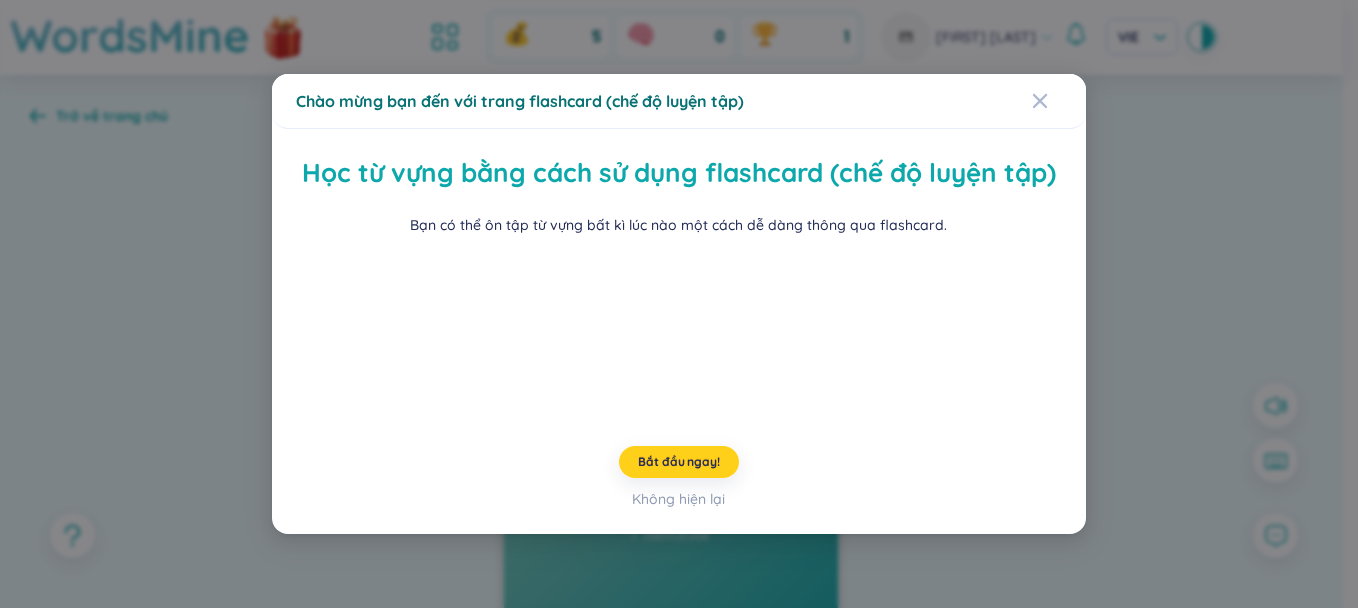 click on "Bắt đầu ngay!" at bounding box center [679, 462] 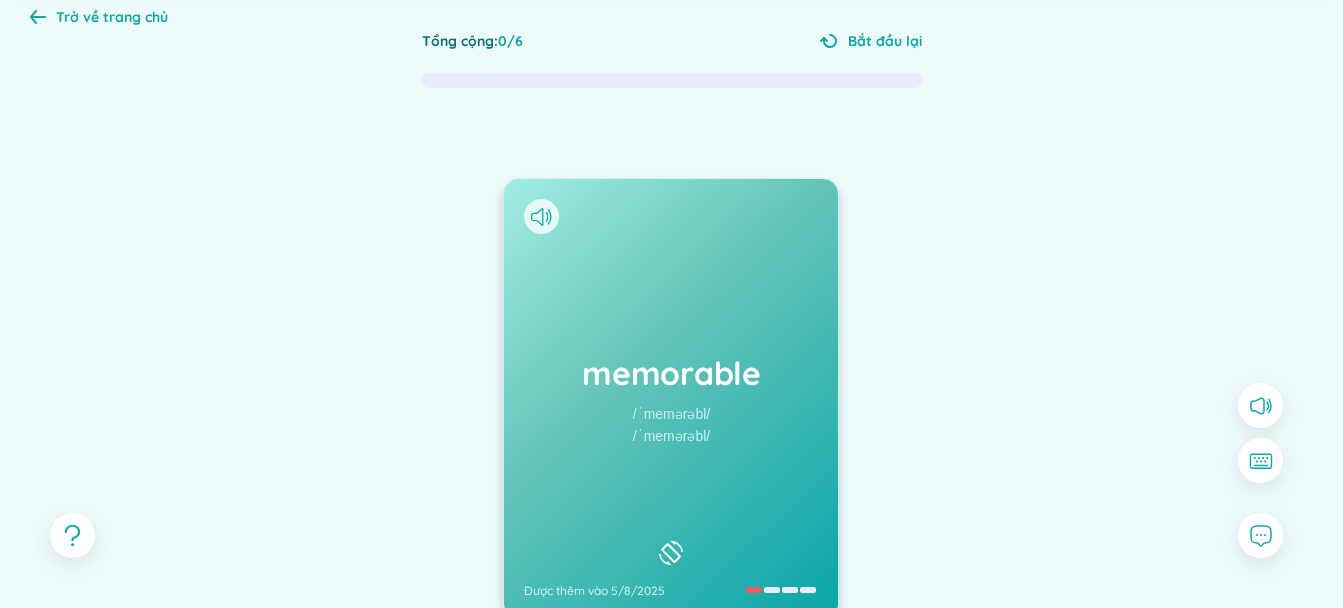 scroll, scrollTop: 267, scrollLeft: 0, axis: vertical 